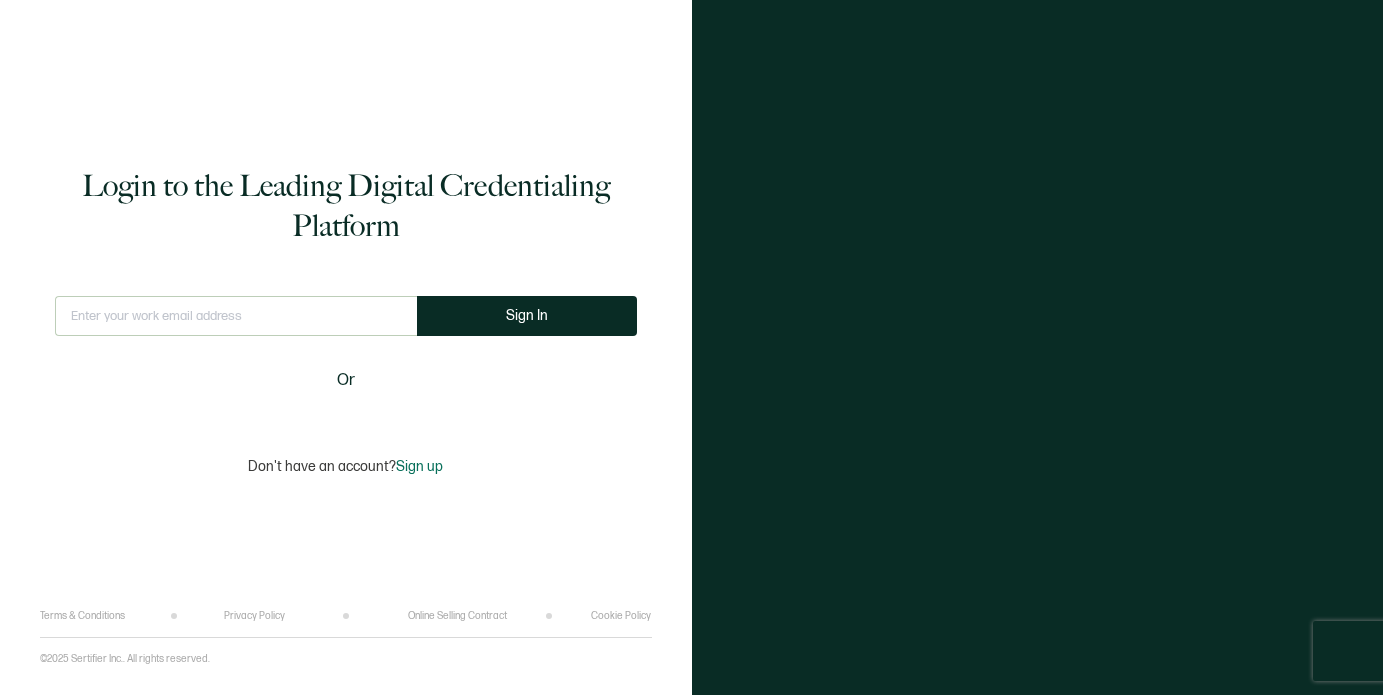 scroll, scrollTop: 0, scrollLeft: 0, axis: both 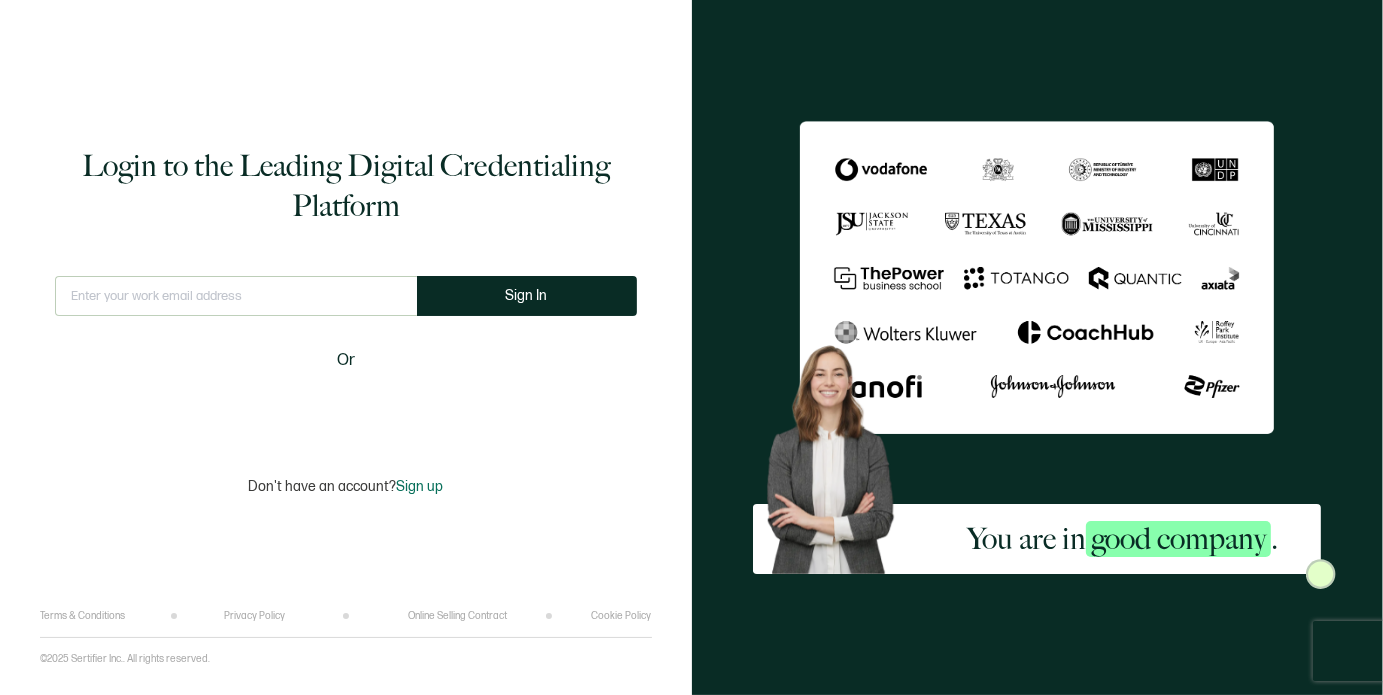 click at bounding box center [236, 296] 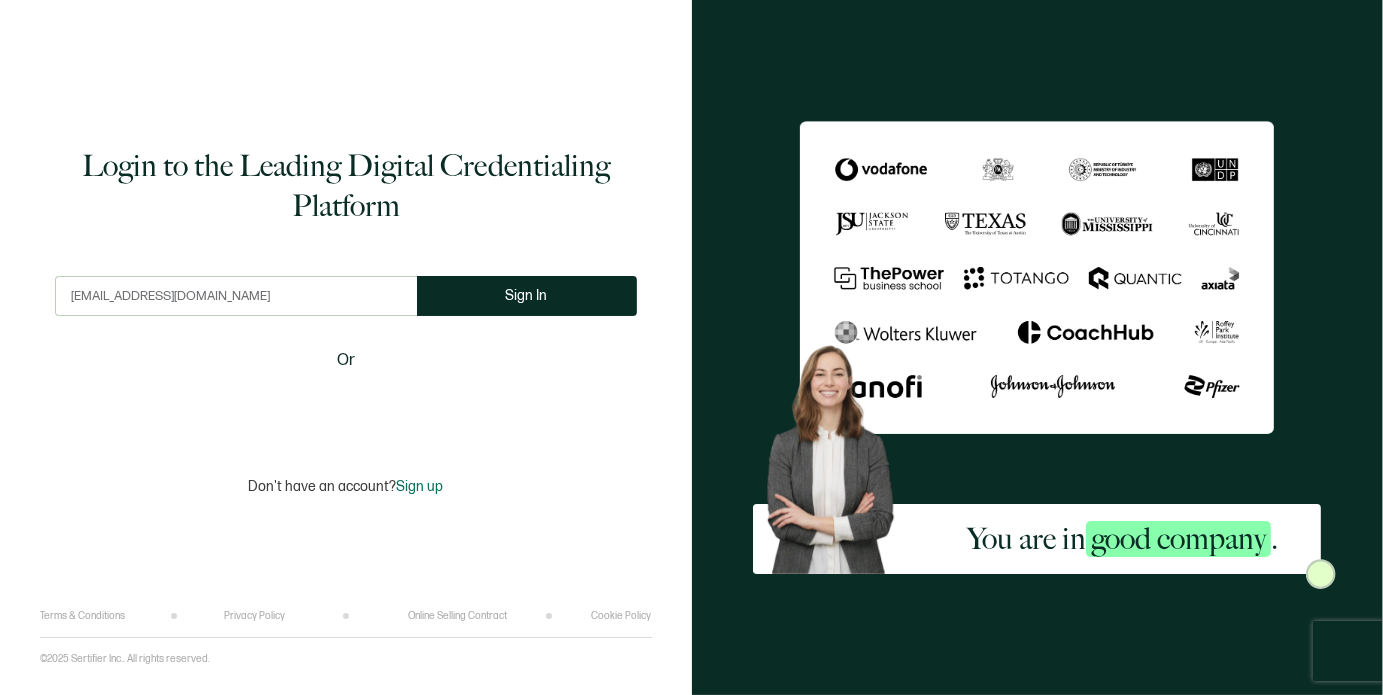 type on "[EMAIL_ADDRESS][DOMAIN_NAME]" 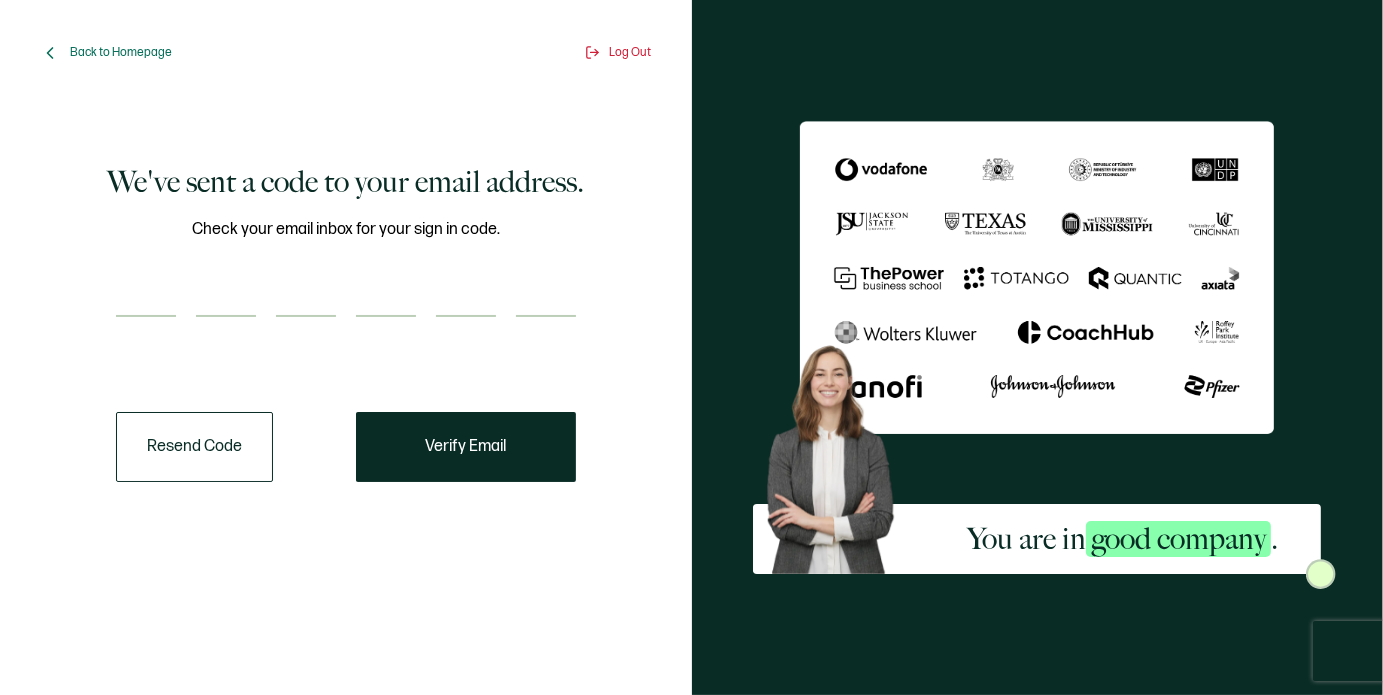 click at bounding box center (226, 297) 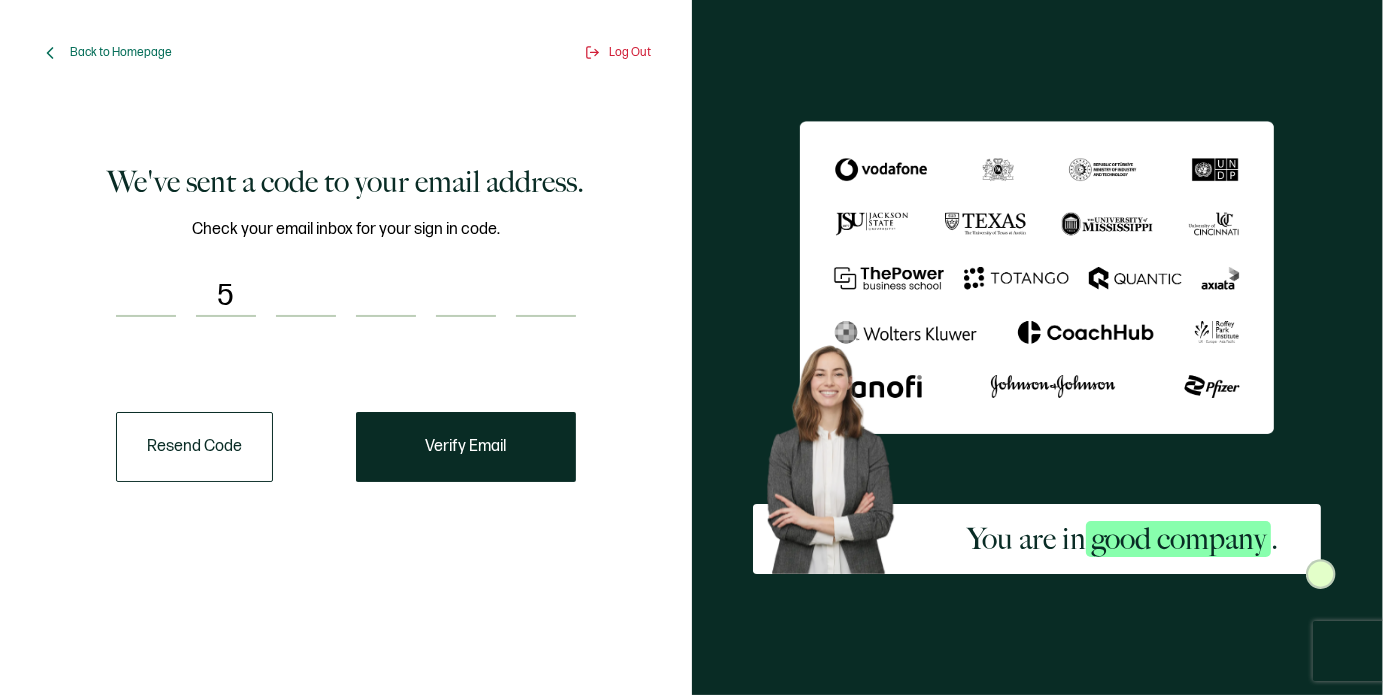 type on "2" 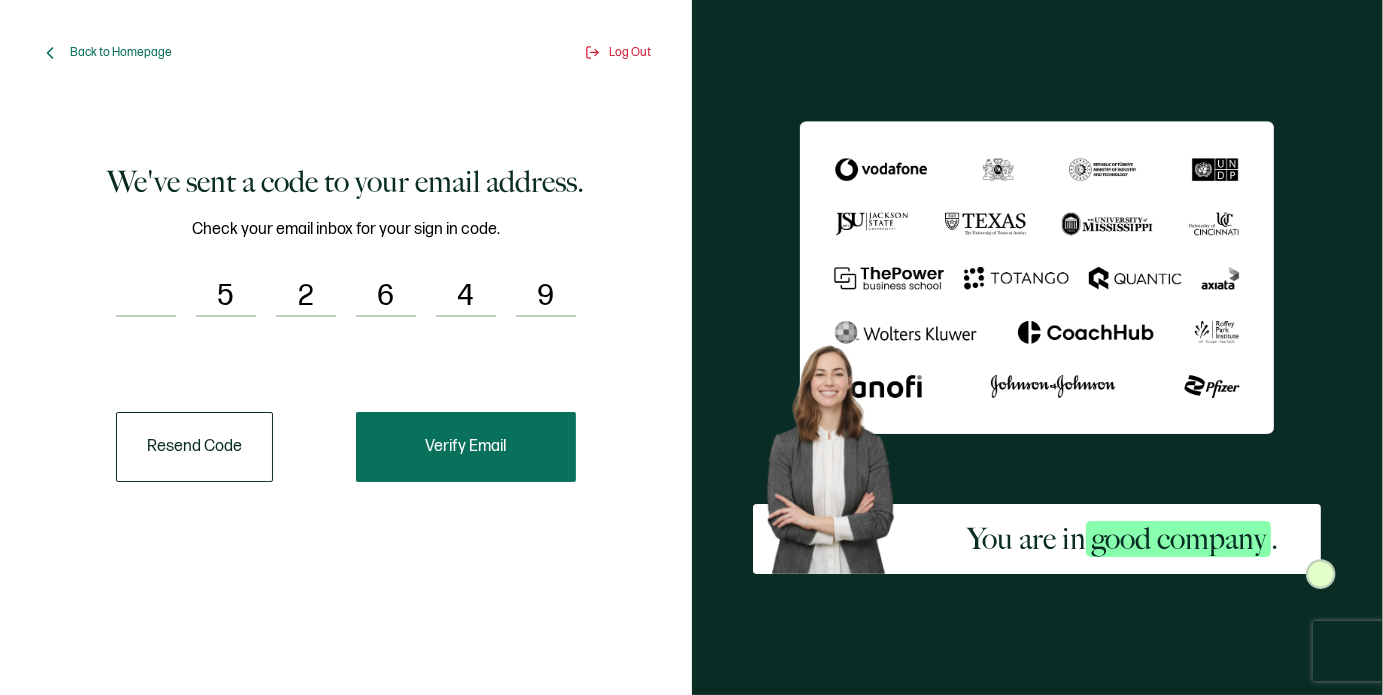 click on "Verify Email" at bounding box center [466, 447] 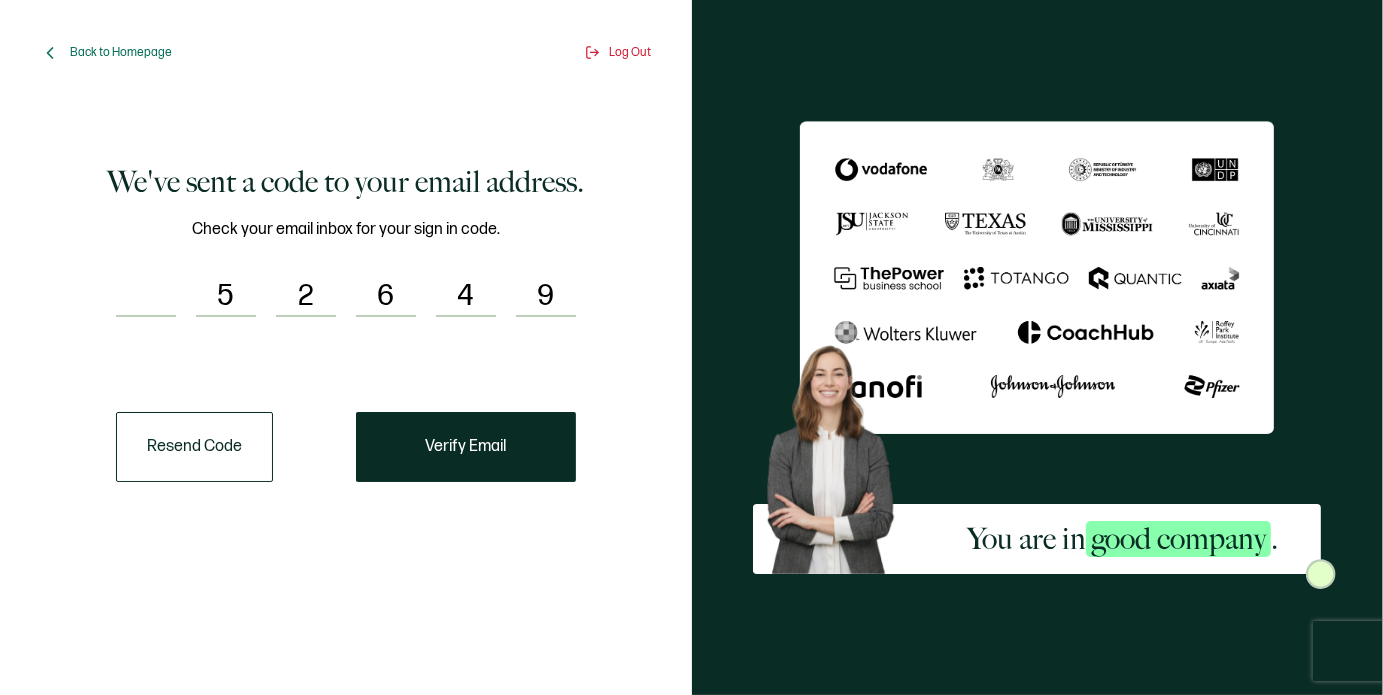 click on "5 2 6 4 9" at bounding box center [346, 297] 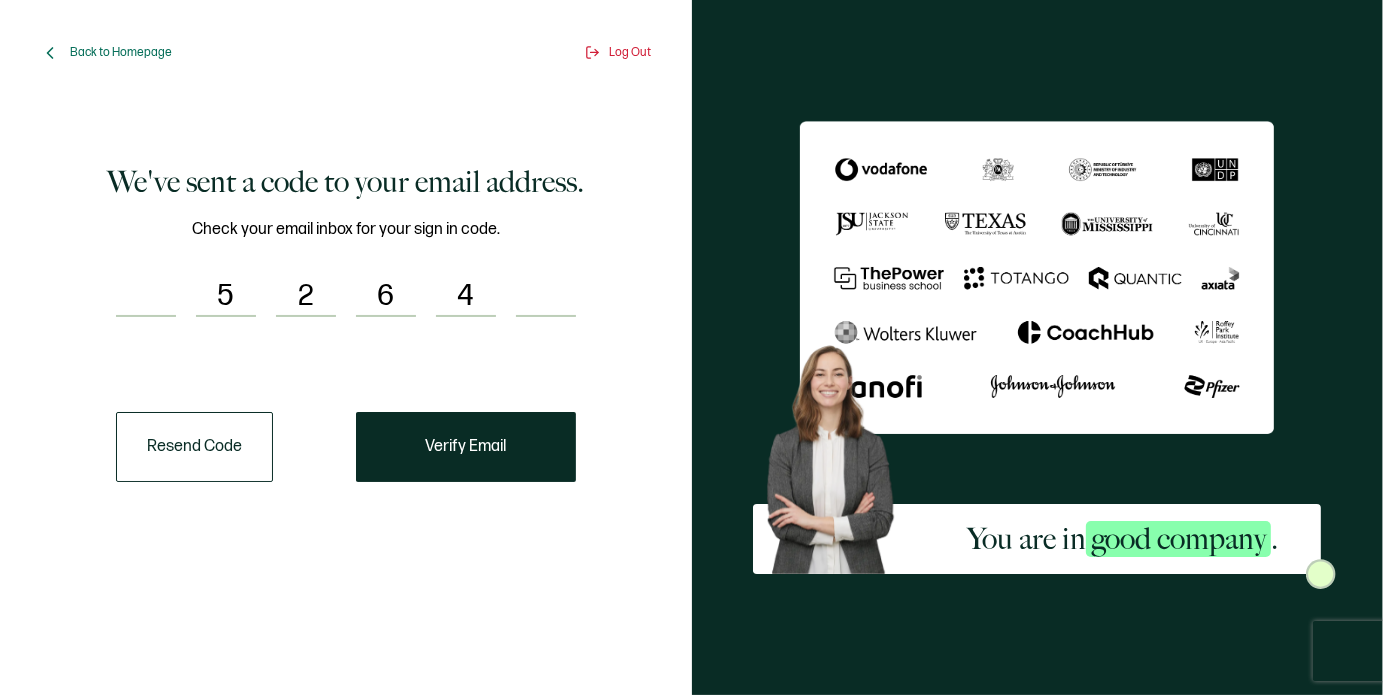 type 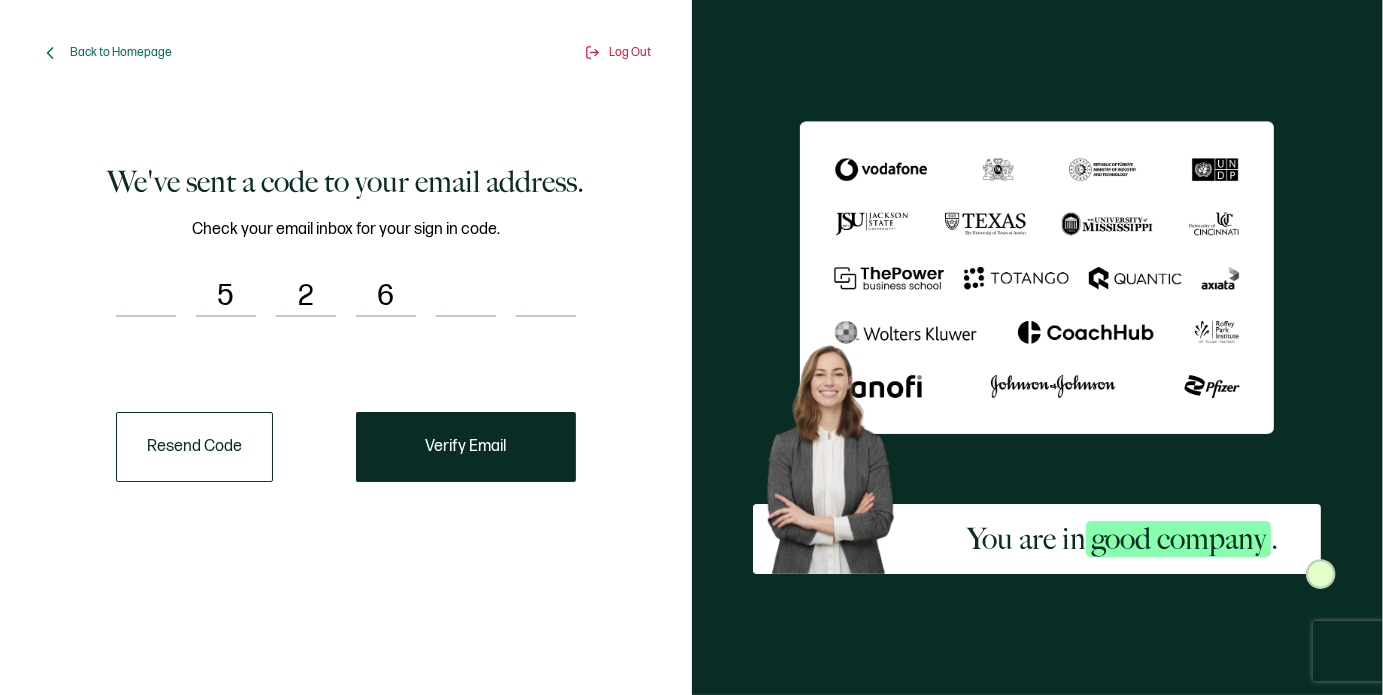 type 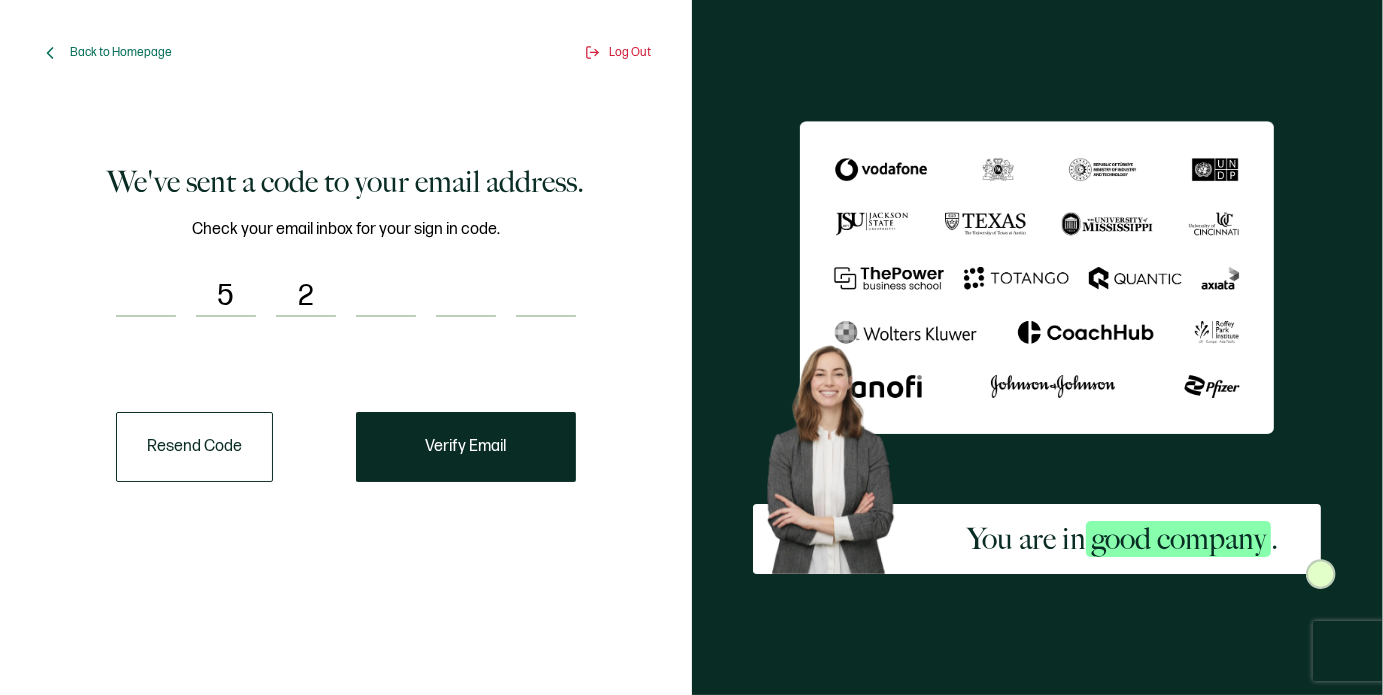 type 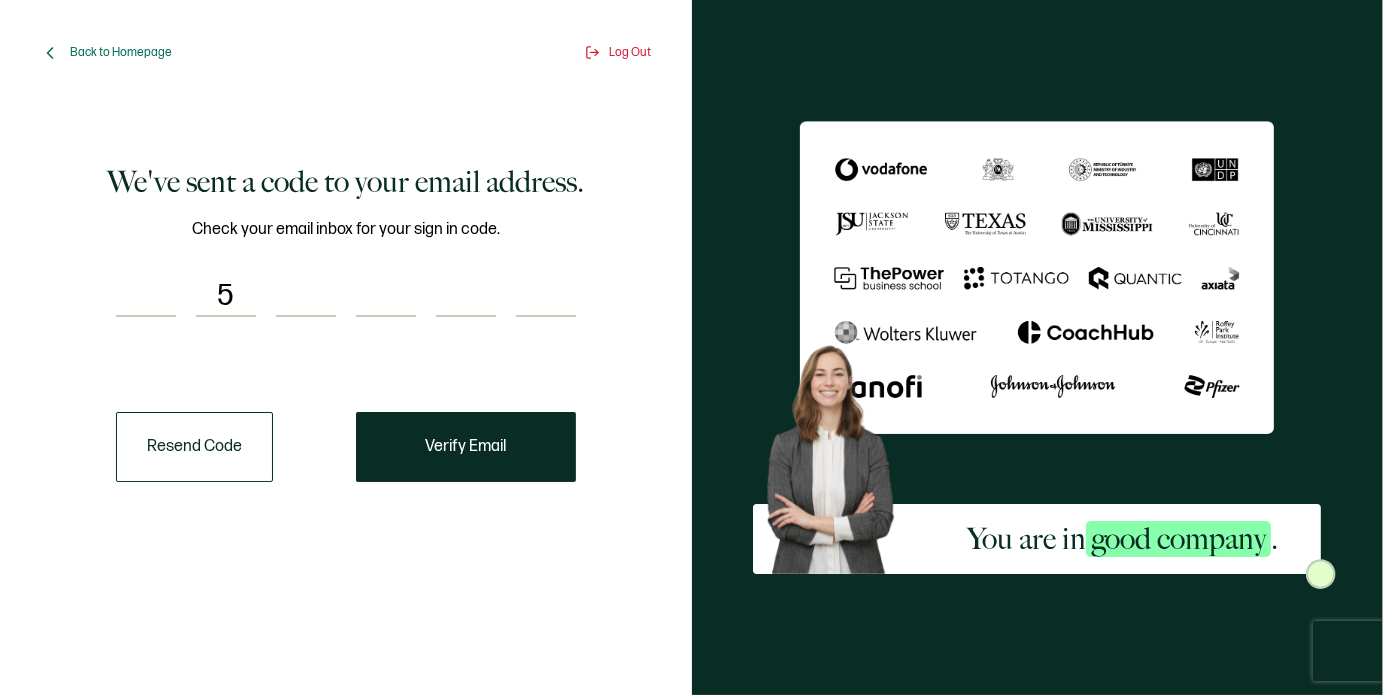 type 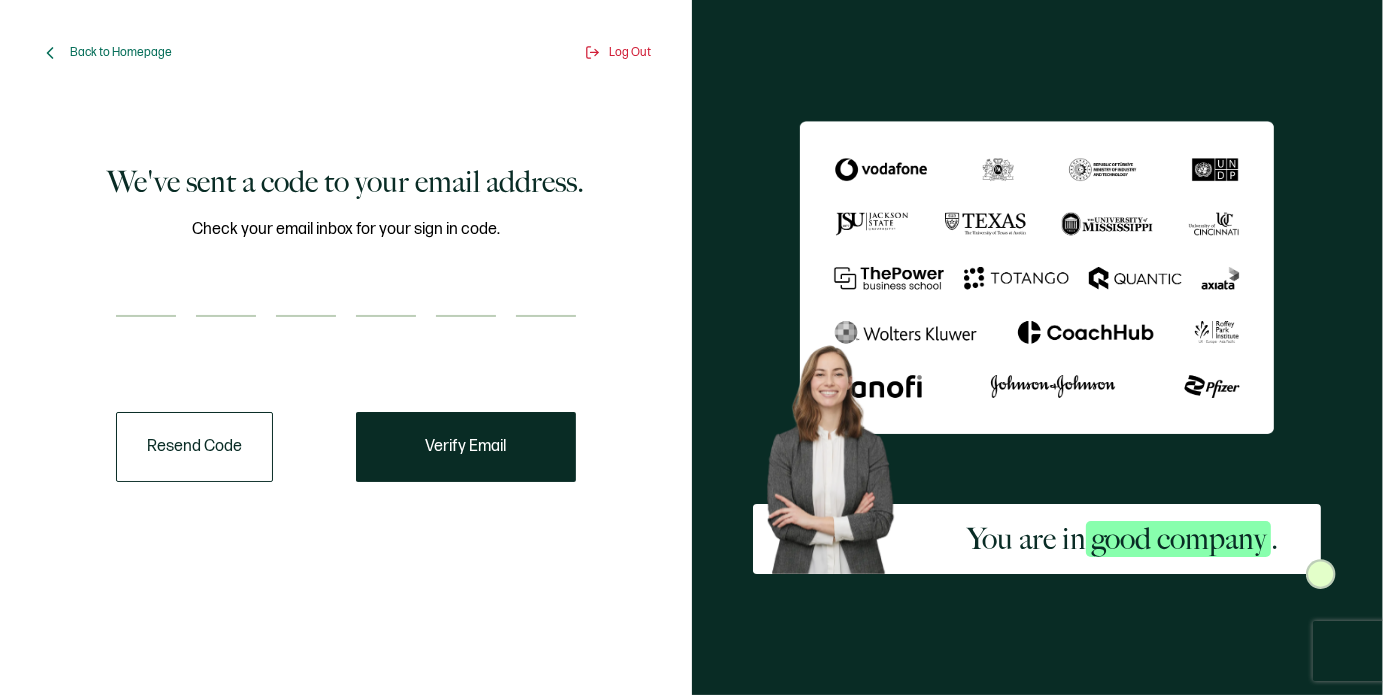 type 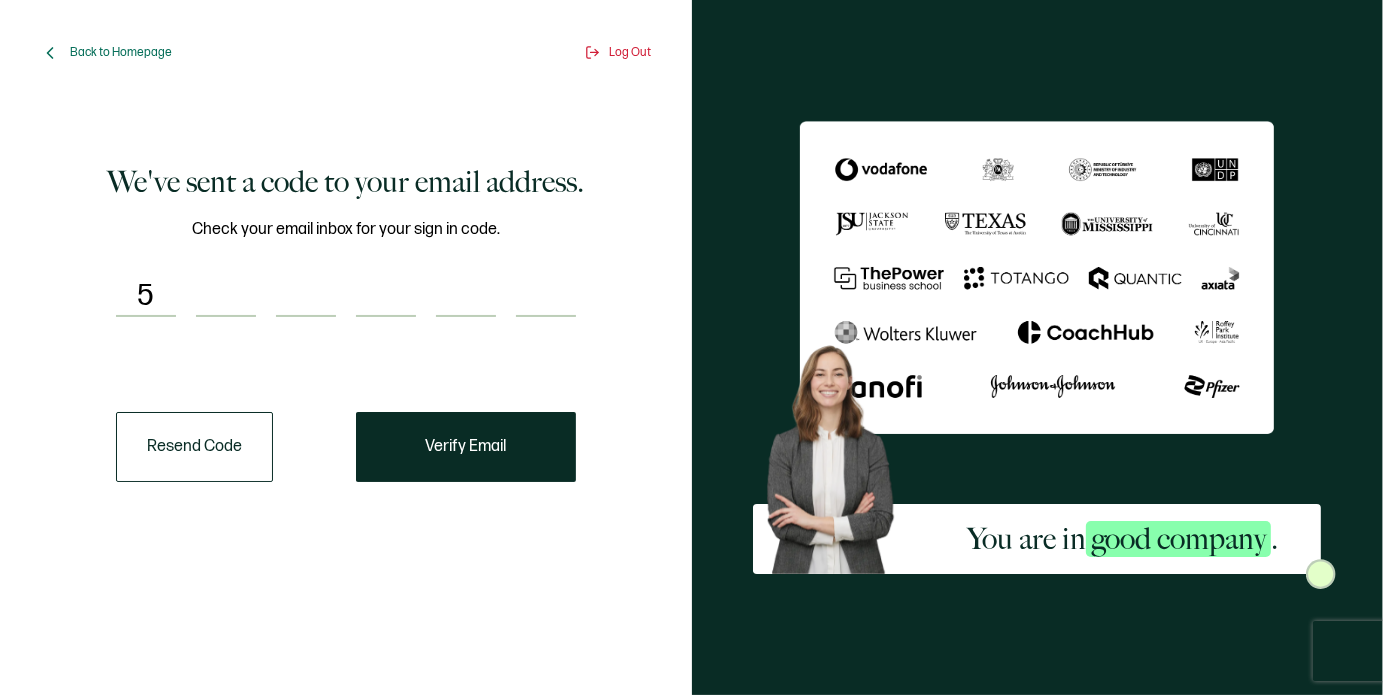 type on "2" 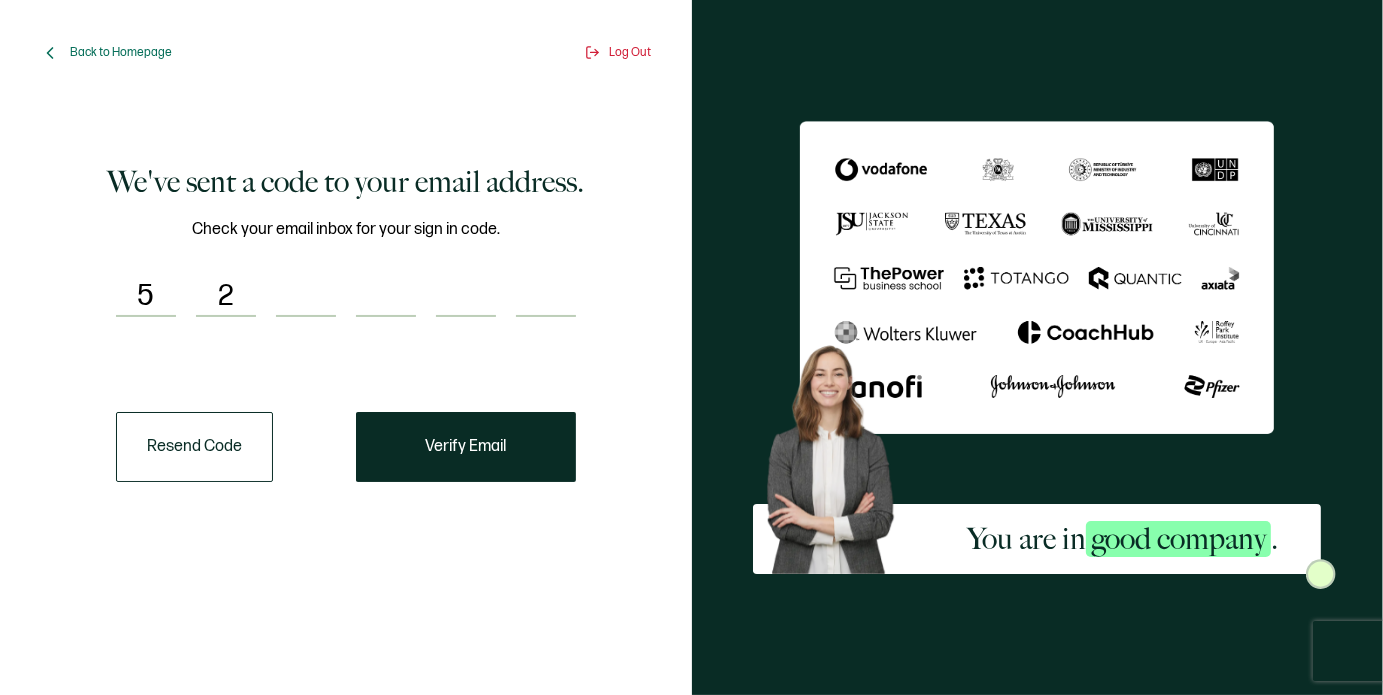 type on "6" 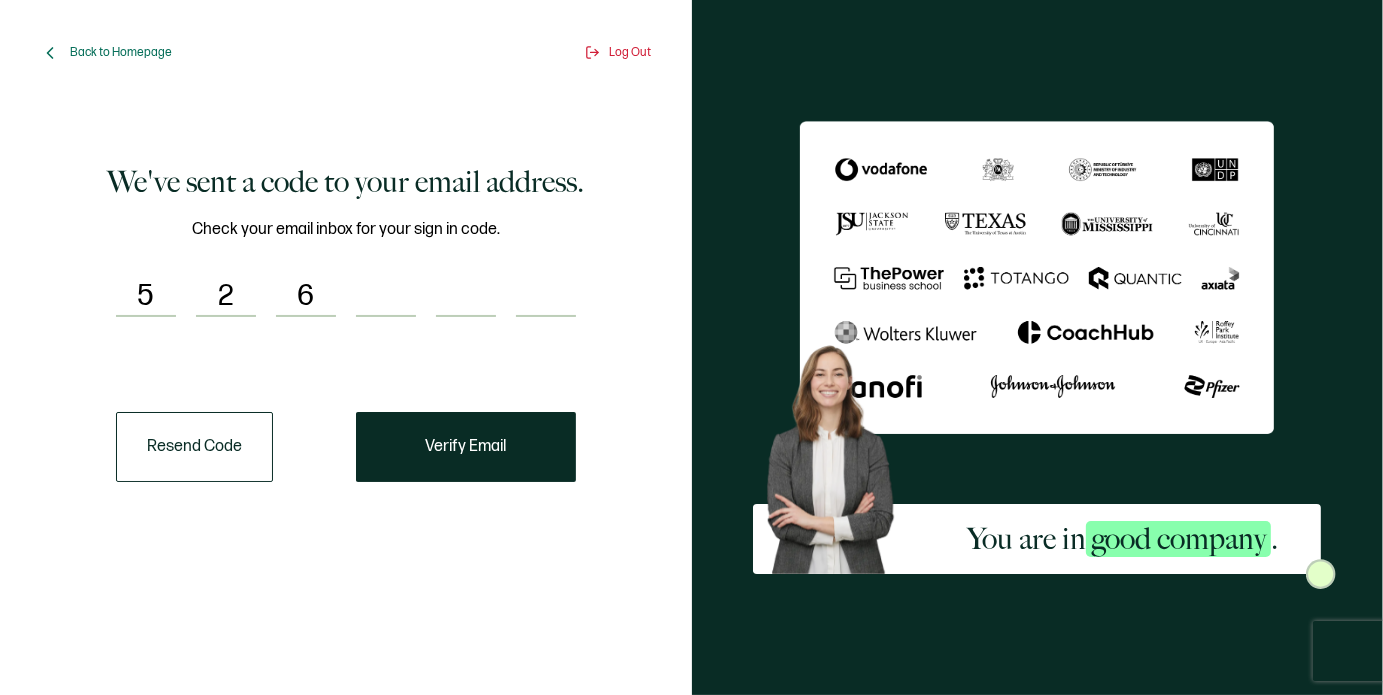 type on "4" 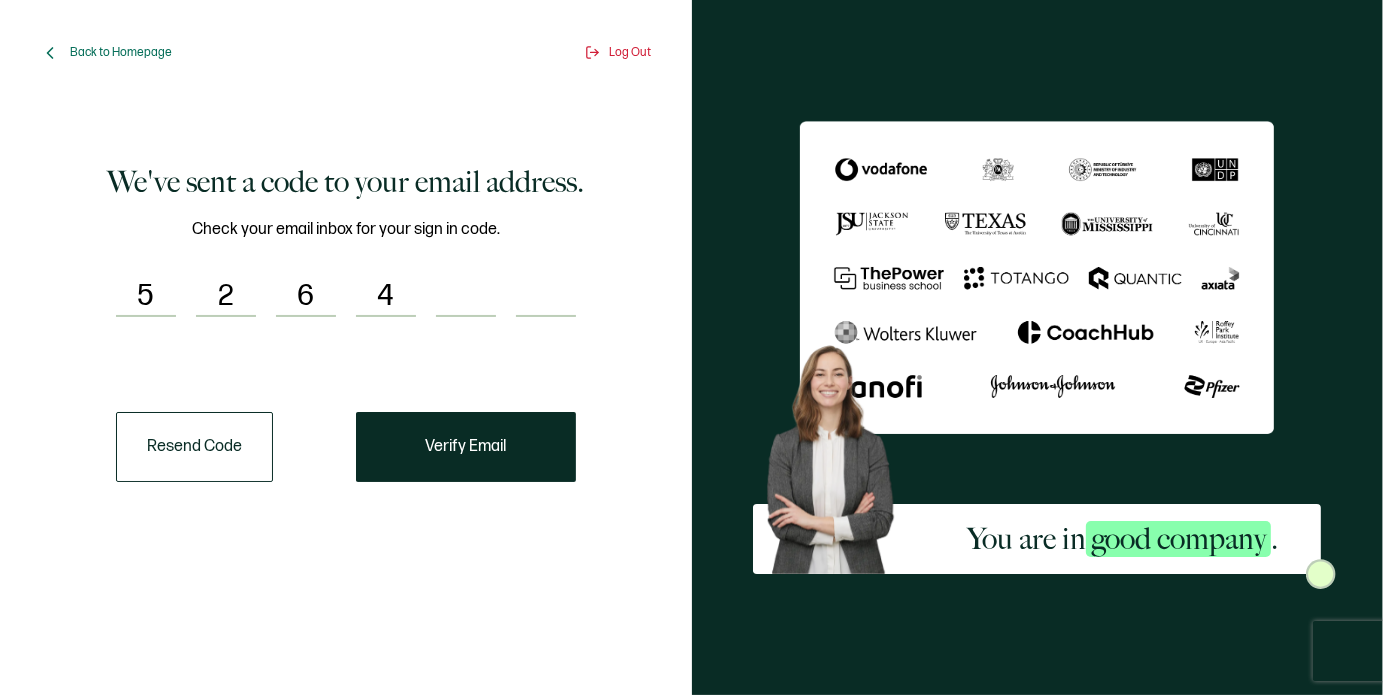 type on "9" 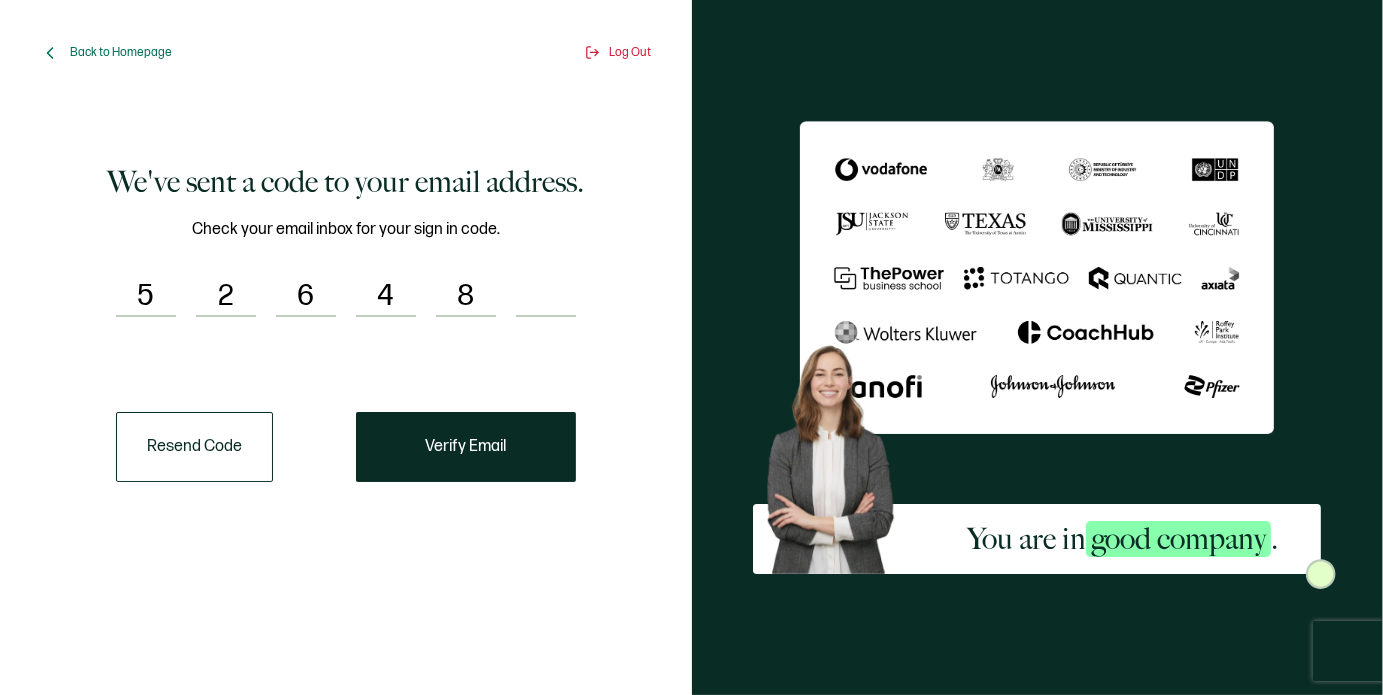 type on "9" 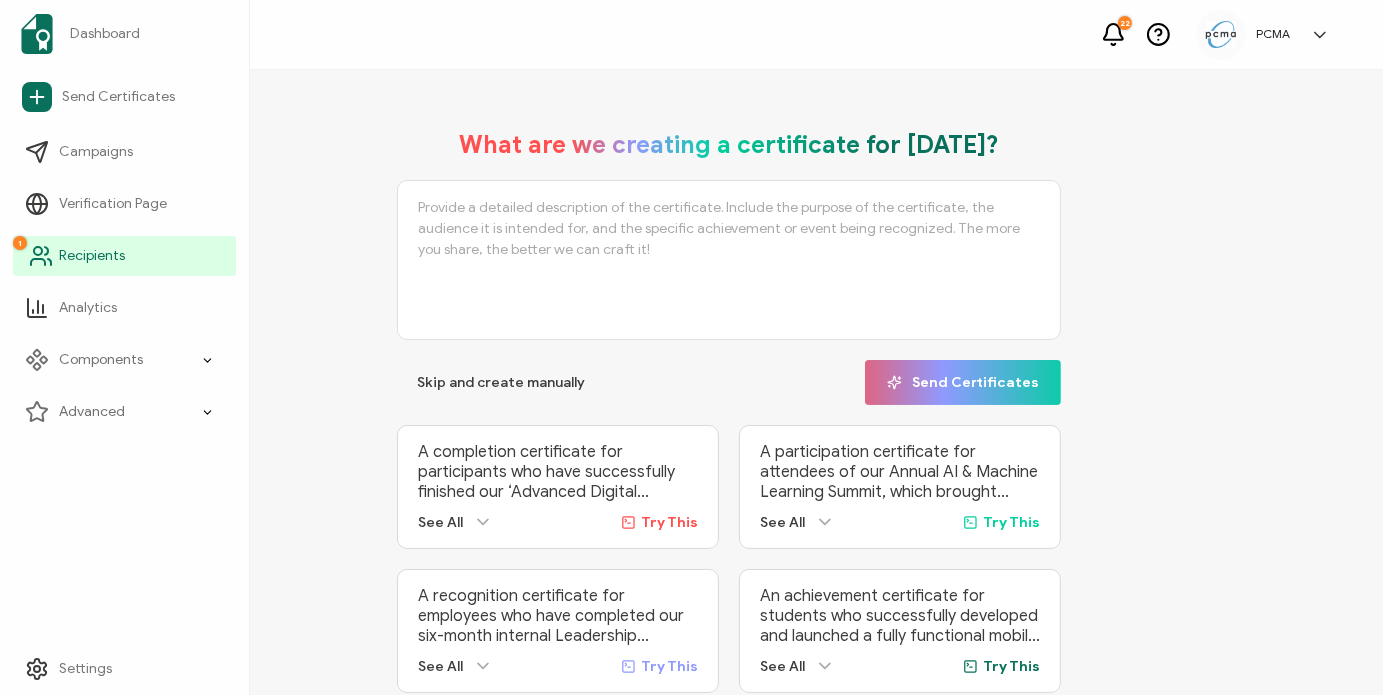 click on "Recipients" at bounding box center (92, 256) 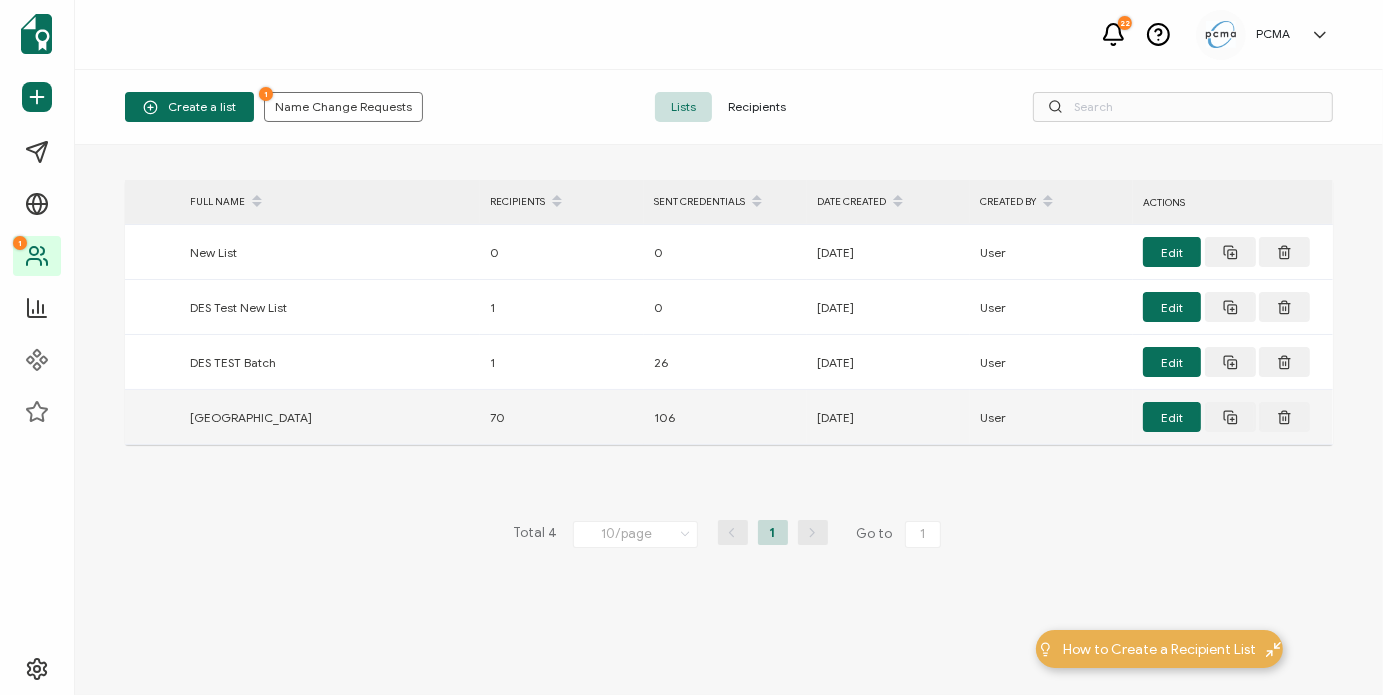click on "[GEOGRAPHIC_DATA]" at bounding box center (330, 417) 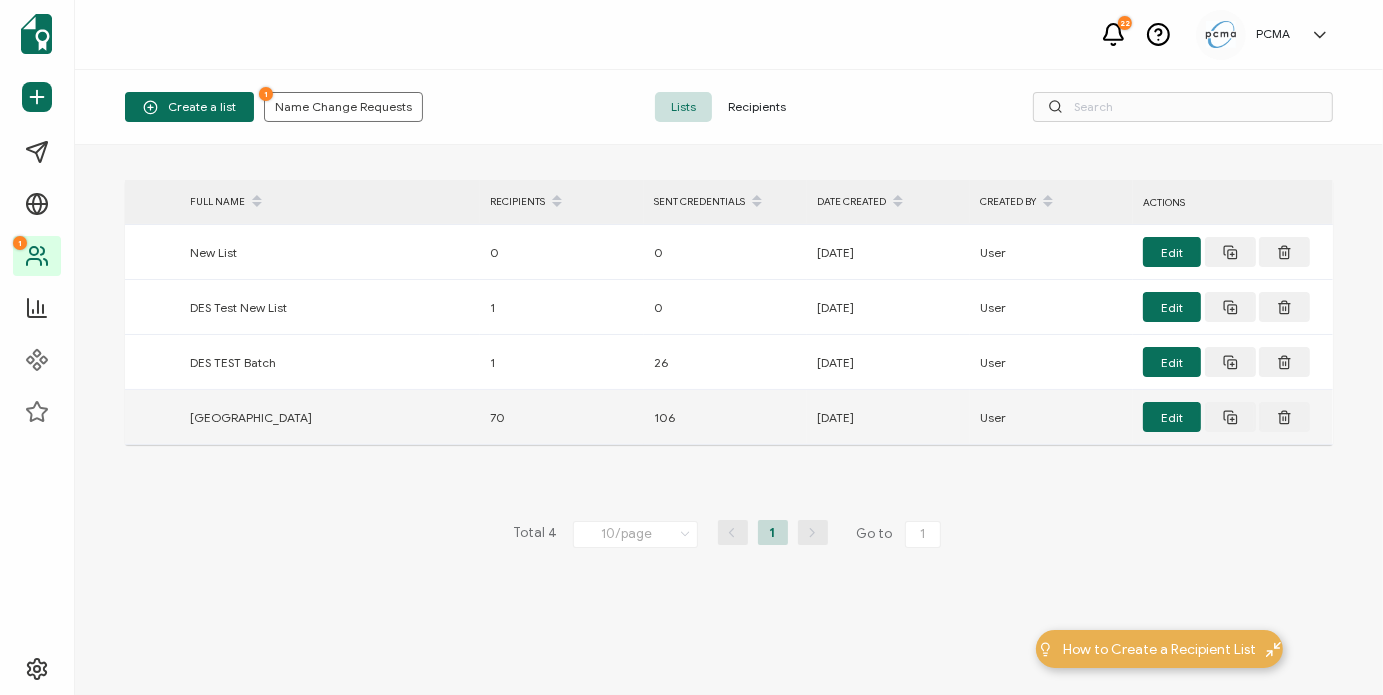 click on "[DATE]" at bounding box center [888, 417] 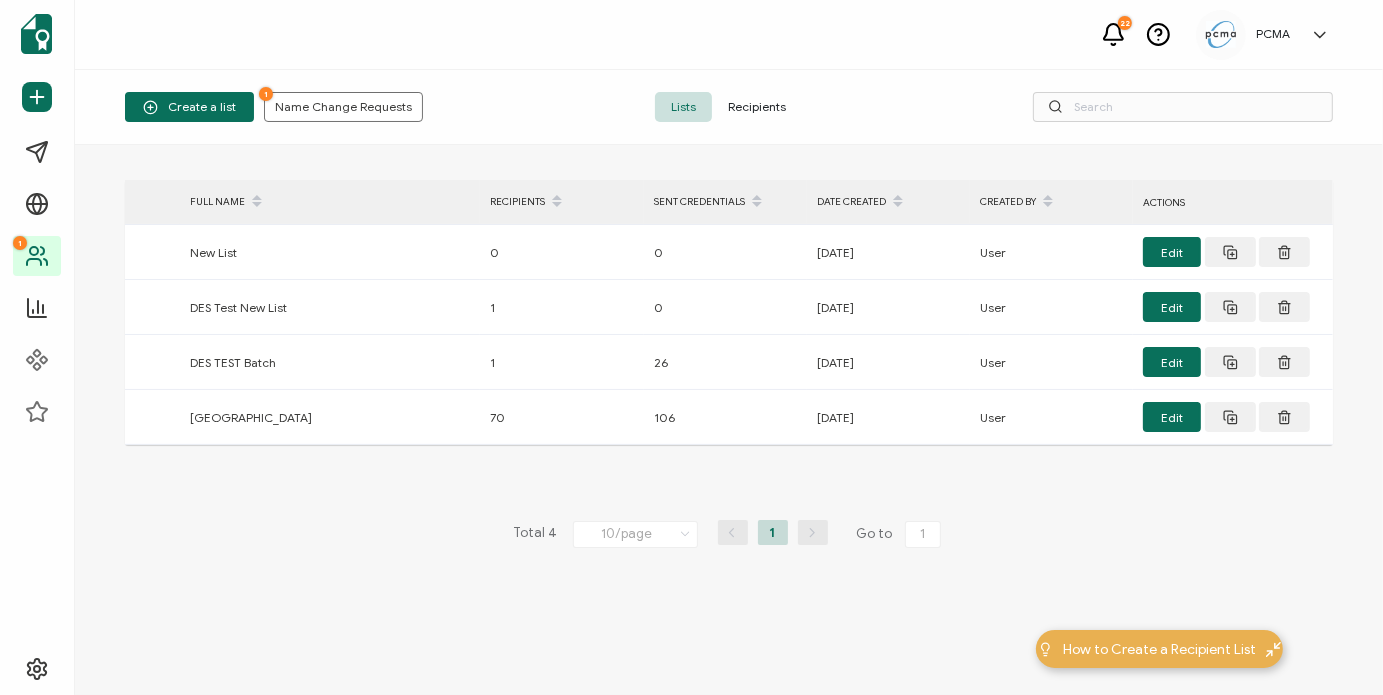 click on "Recipients" at bounding box center [757, 107] 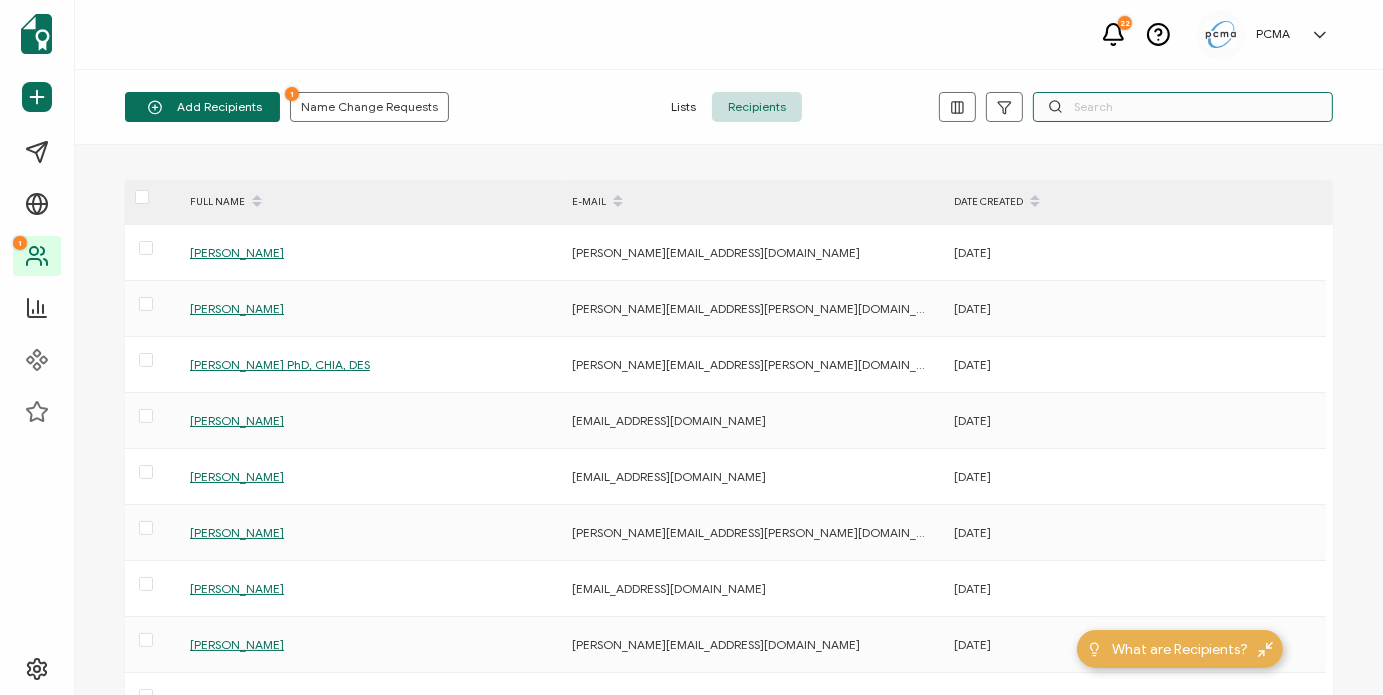 click at bounding box center (1183, 107) 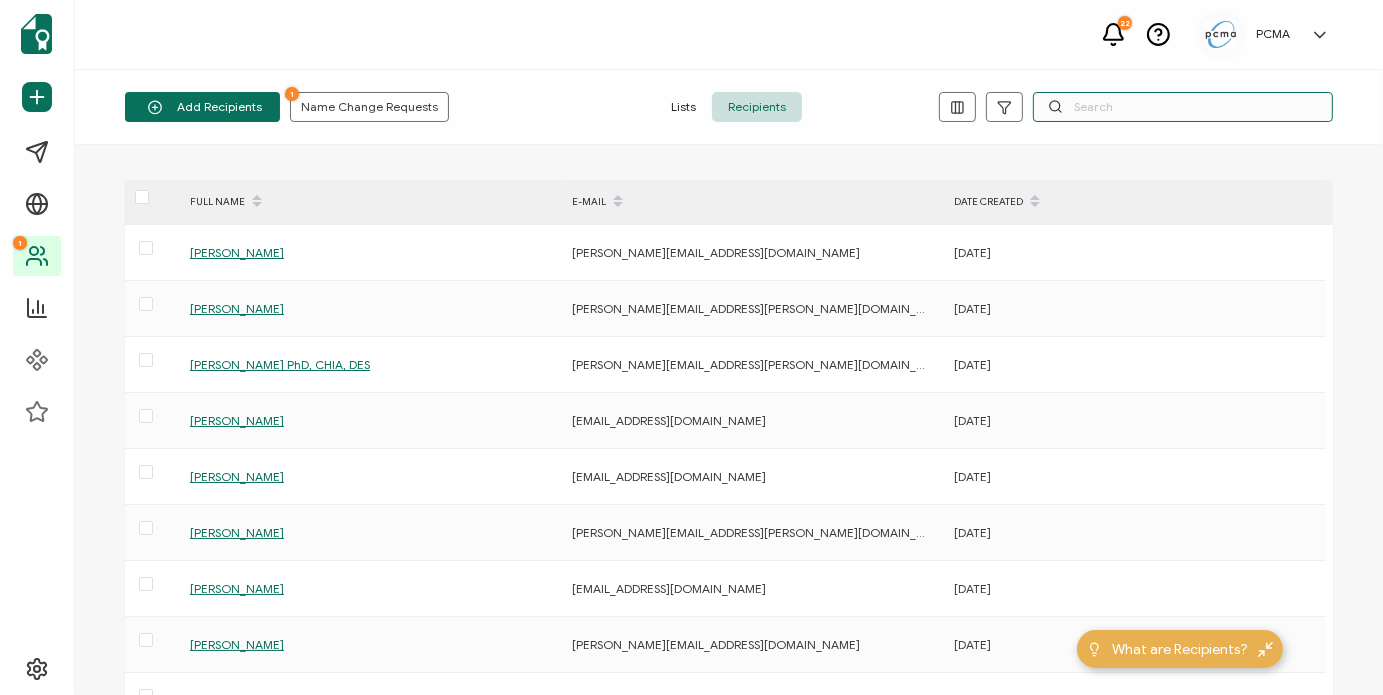 click at bounding box center (1183, 107) 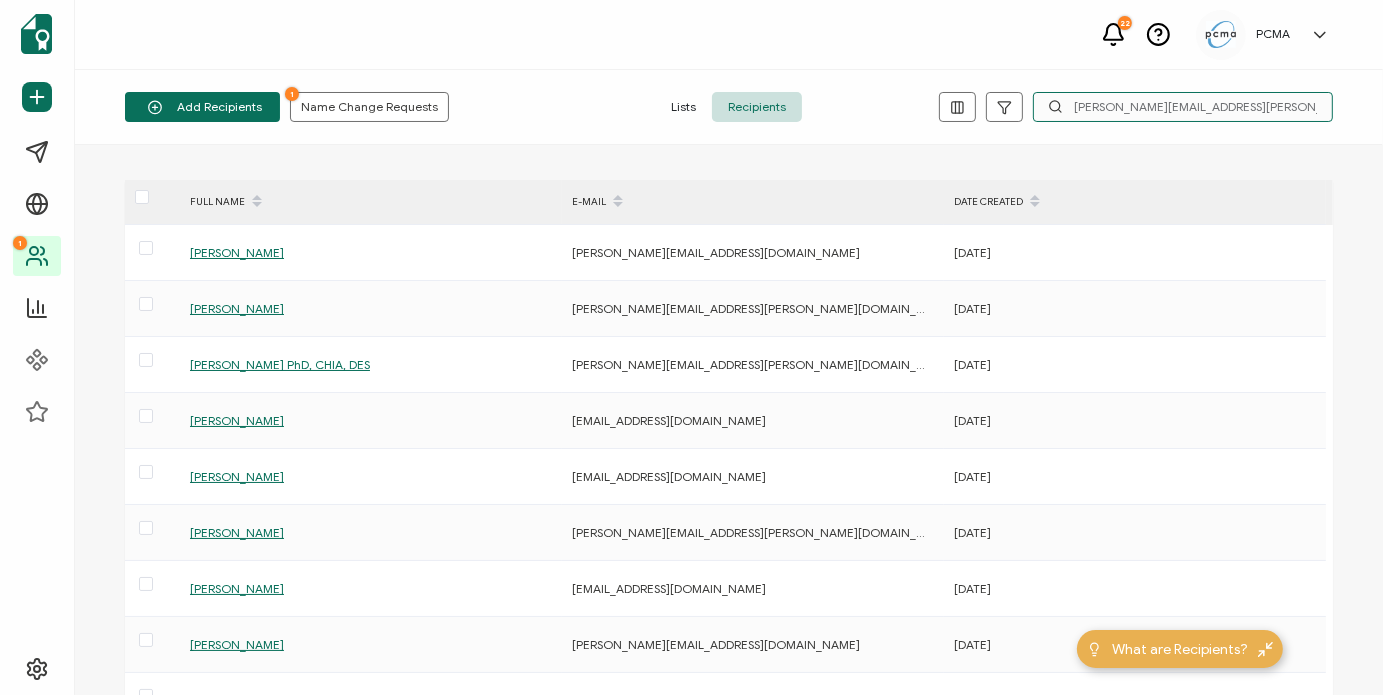 click on "[PERSON_NAME][EMAIL_ADDRESS][PERSON_NAME][DOMAIN_NAME]" at bounding box center [1183, 107] 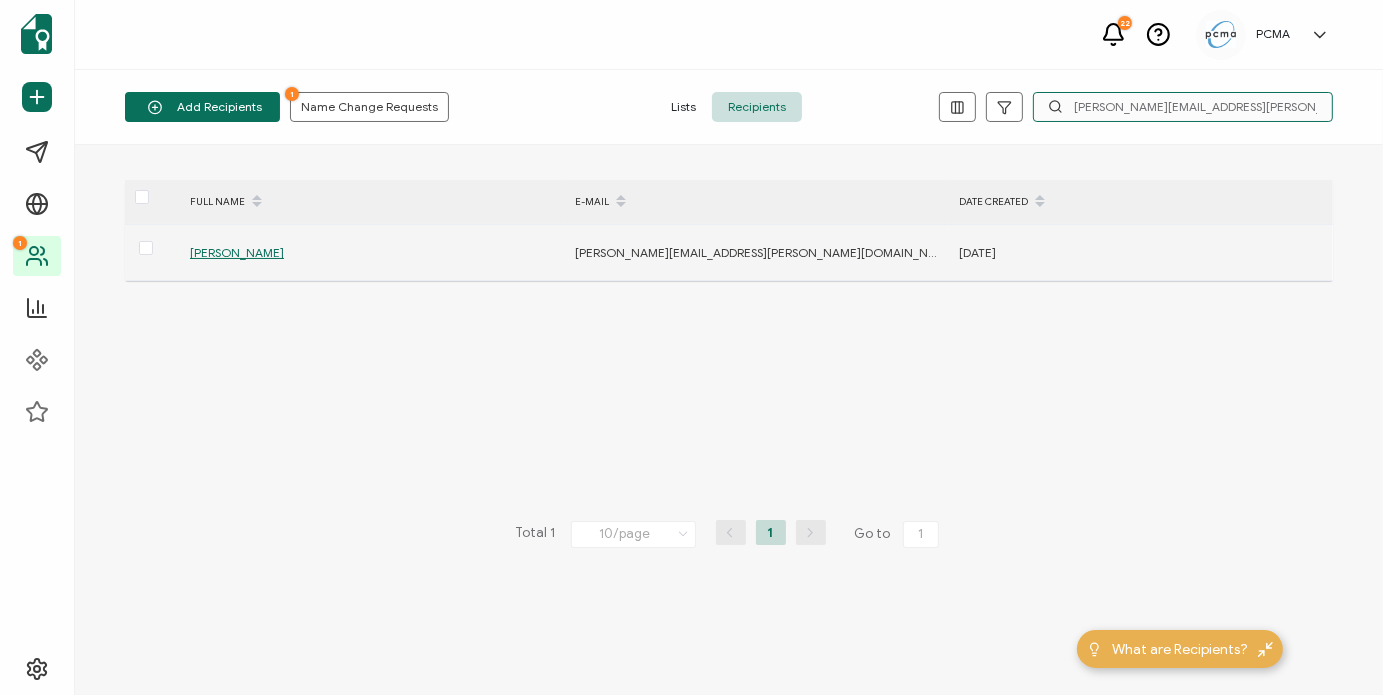 type on "[PERSON_NAME][EMAIL_ADDRESS][PERSON_NAME][DOMAIN_NAME]" 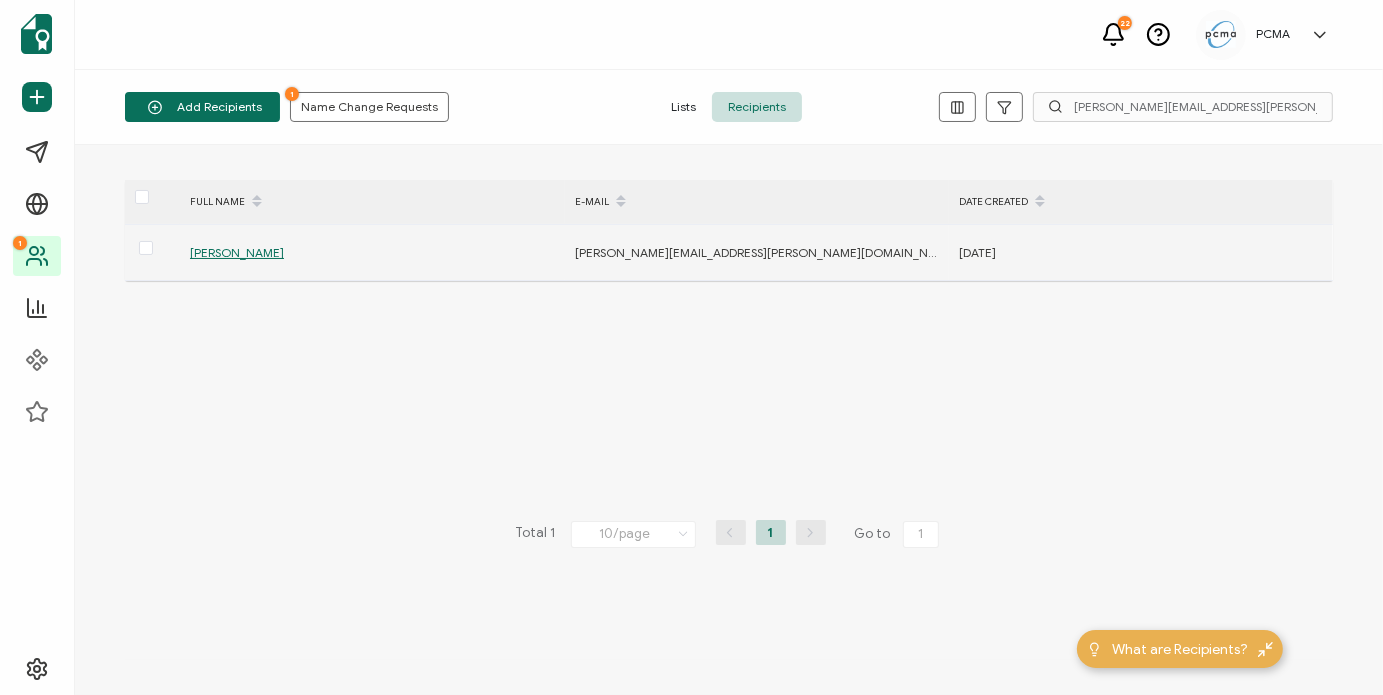 click on "[PERSON_NAME]" at bounding box center (237, 252) 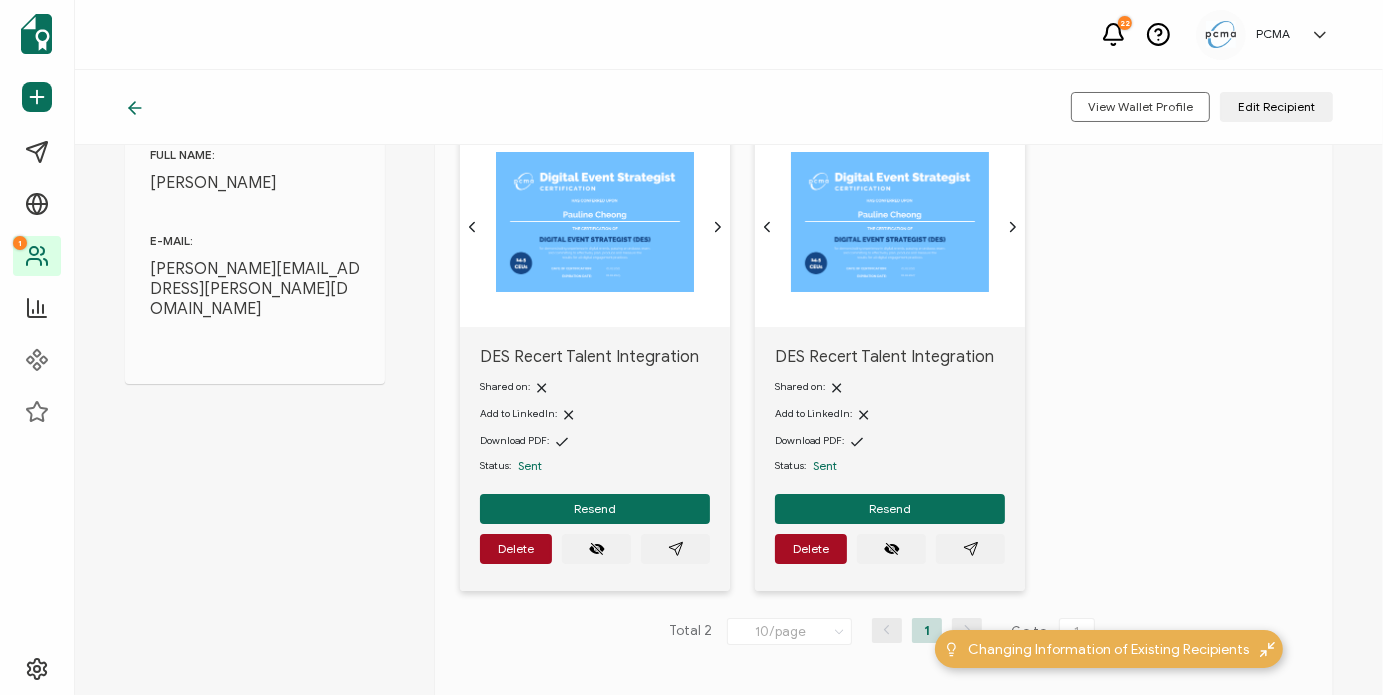 scroll, scrollTop: 134, scrollLeft: 0, axis: vertical 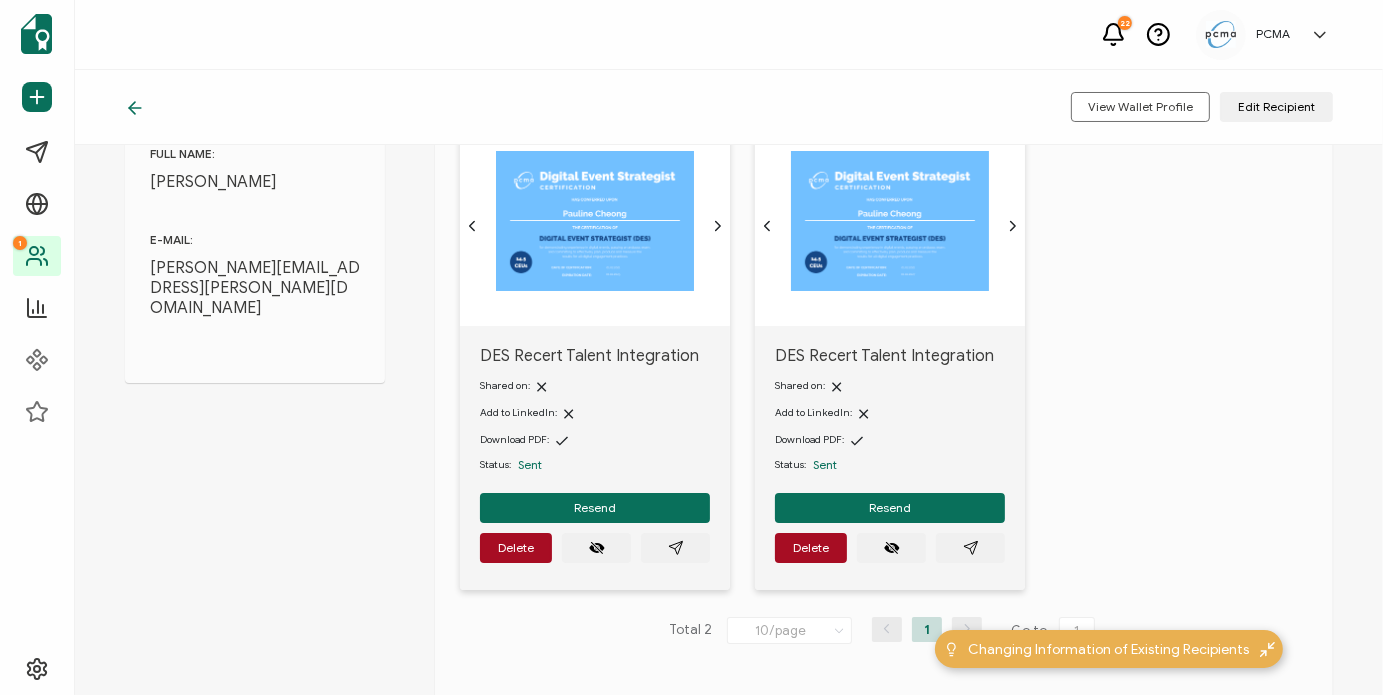 click at bounding box center [595, 221] 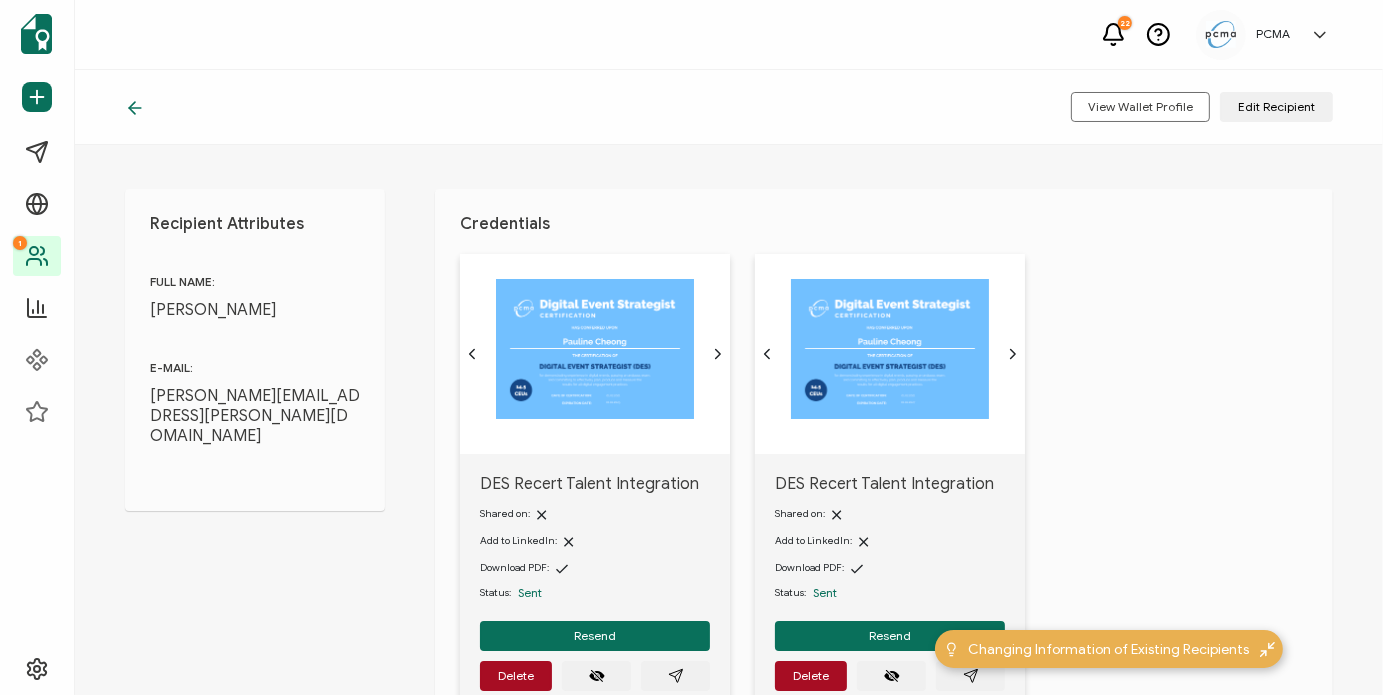 scroll, scrollTop: 0, scrollLeft: 0, axis: both 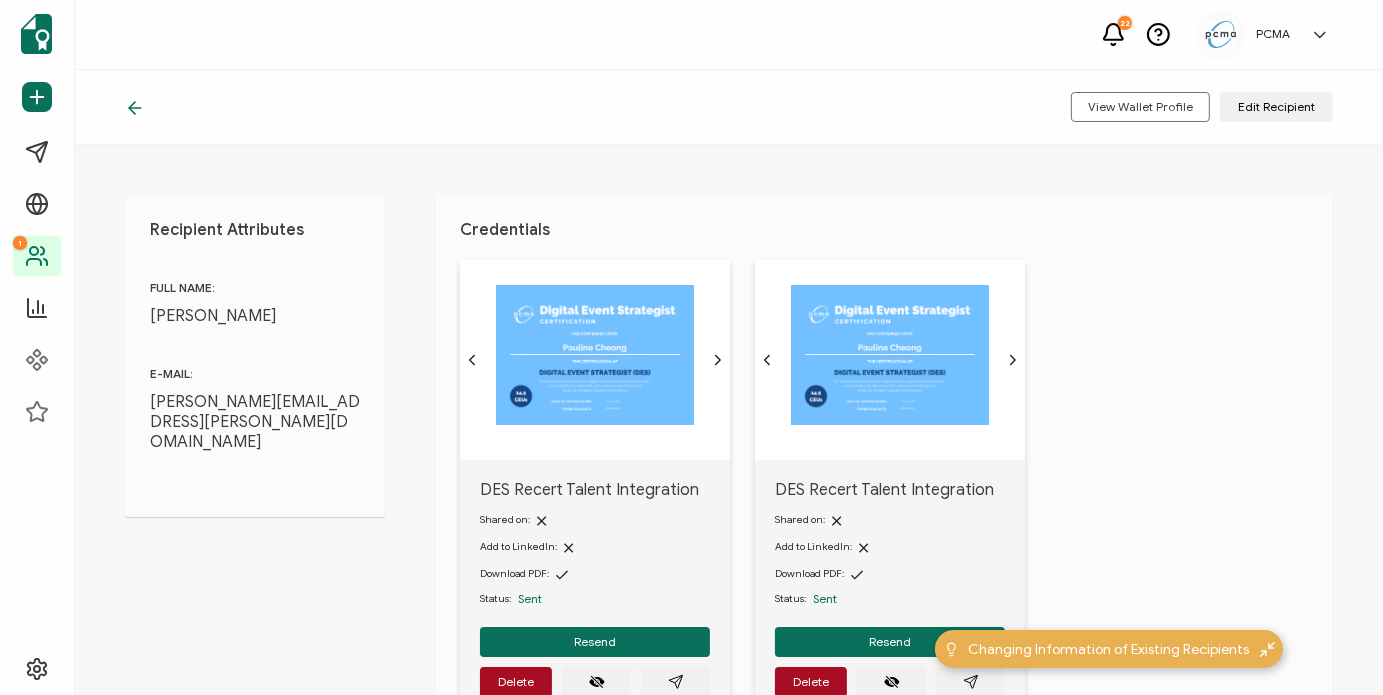 click at bounding box center (595, 355) 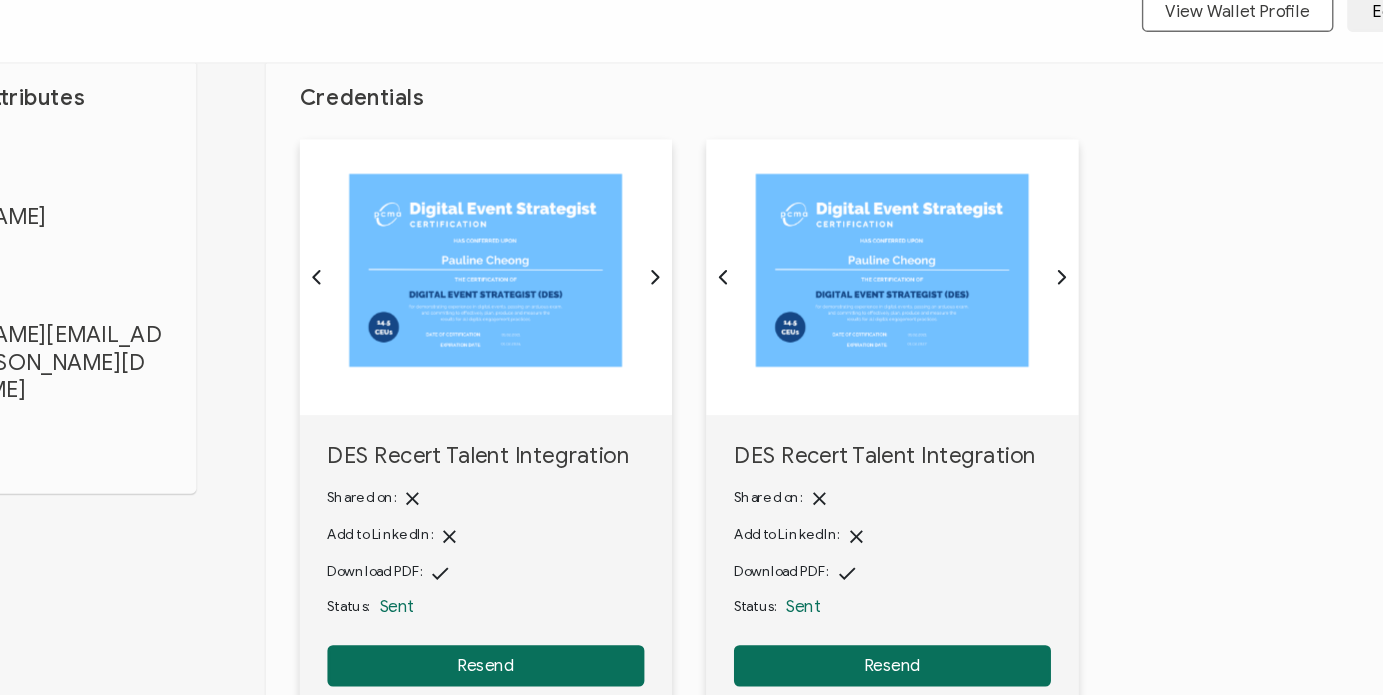 scroll, scrollTop: 0, scrollLeft: 0, axis: both 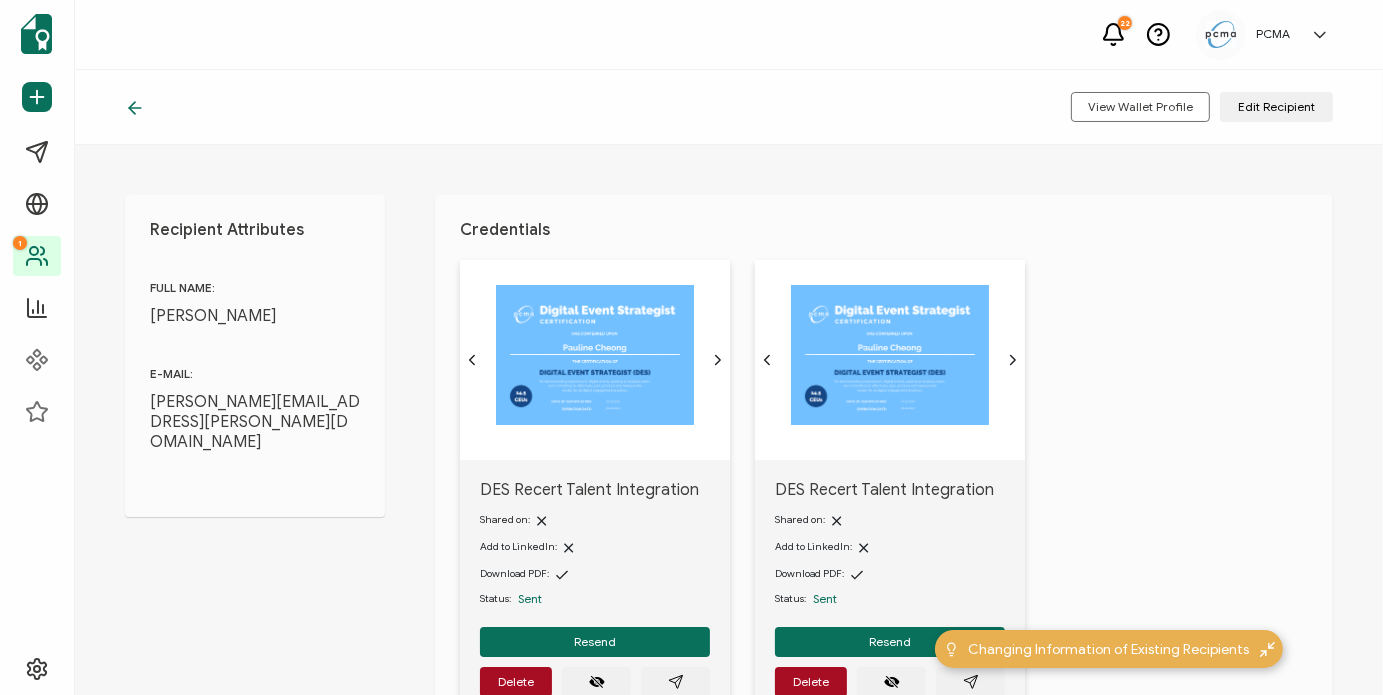 click at bounding box center (595, 355) 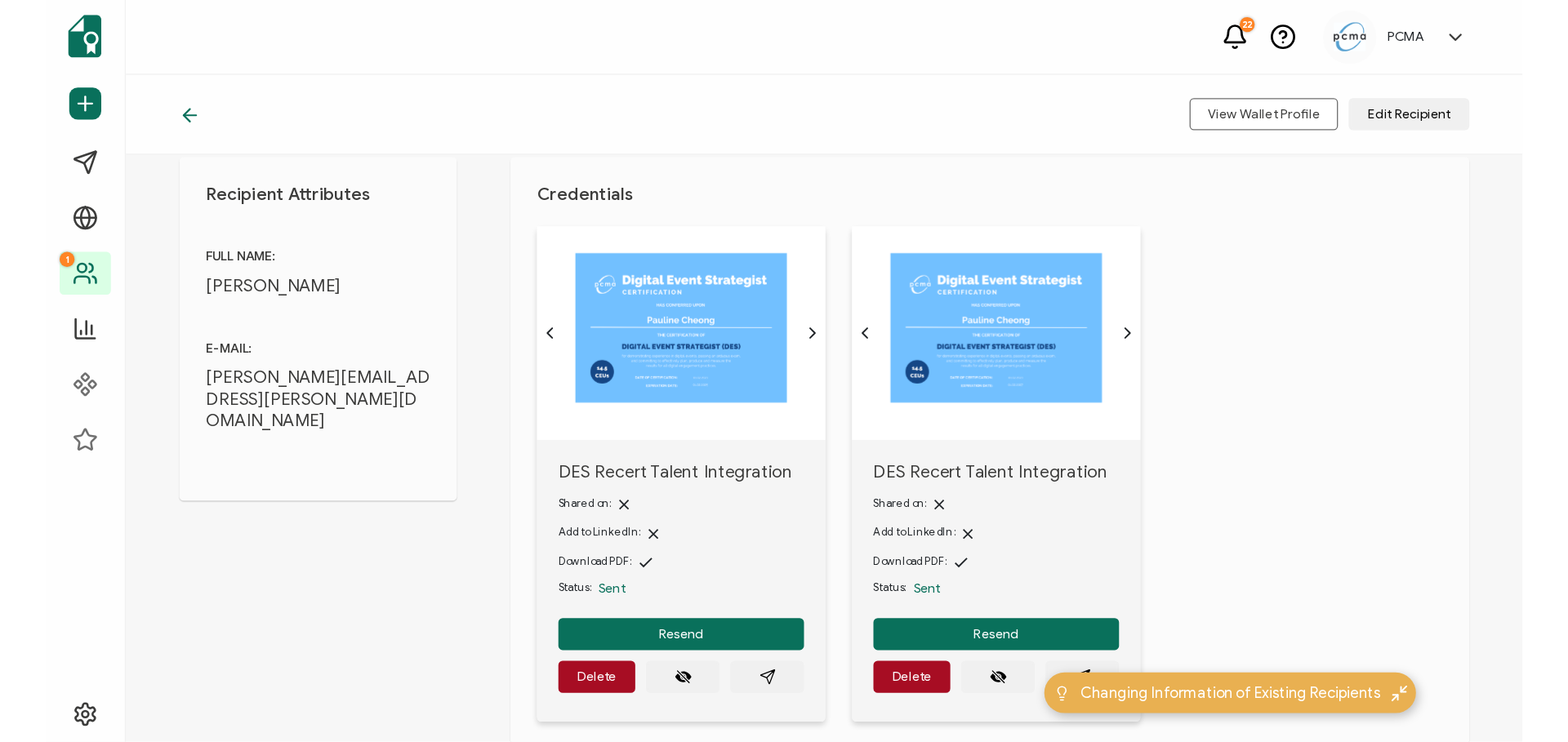 scroll, scrollTop: 33, scrollLeft: 0, axis: vertical 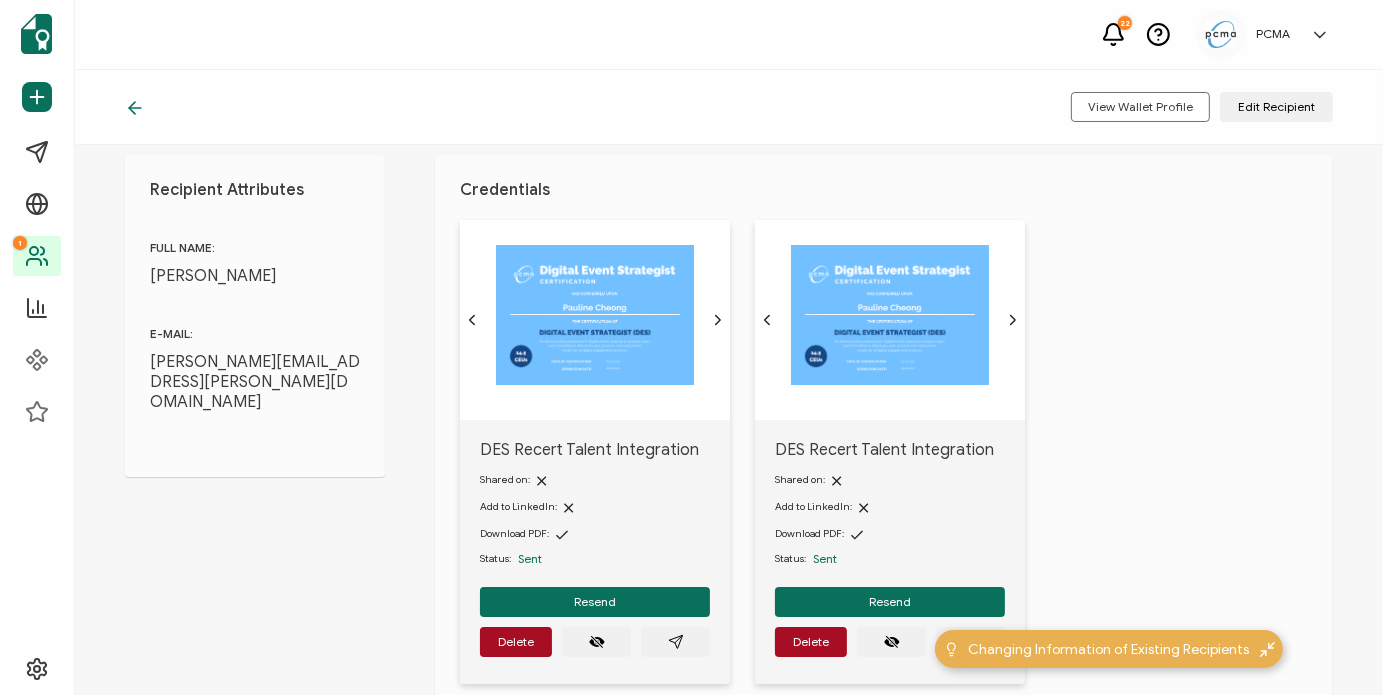 click 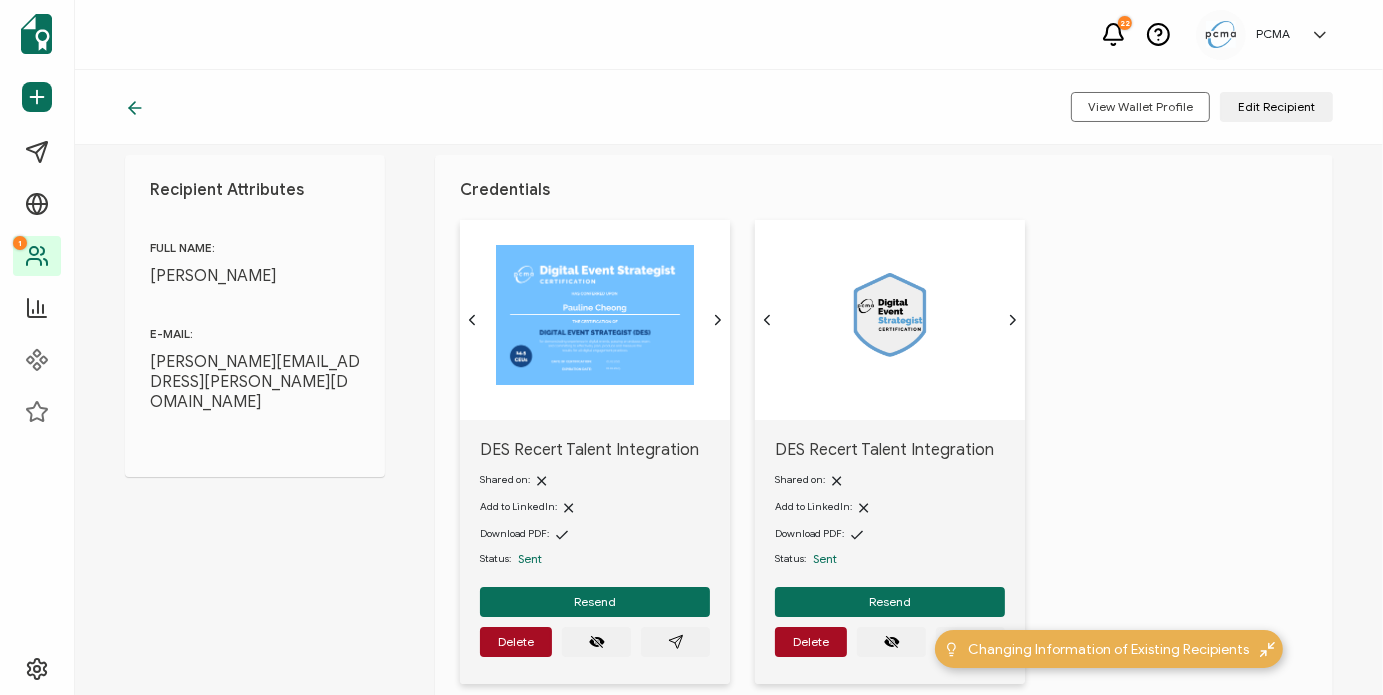 click at bounding box center [595, 320] 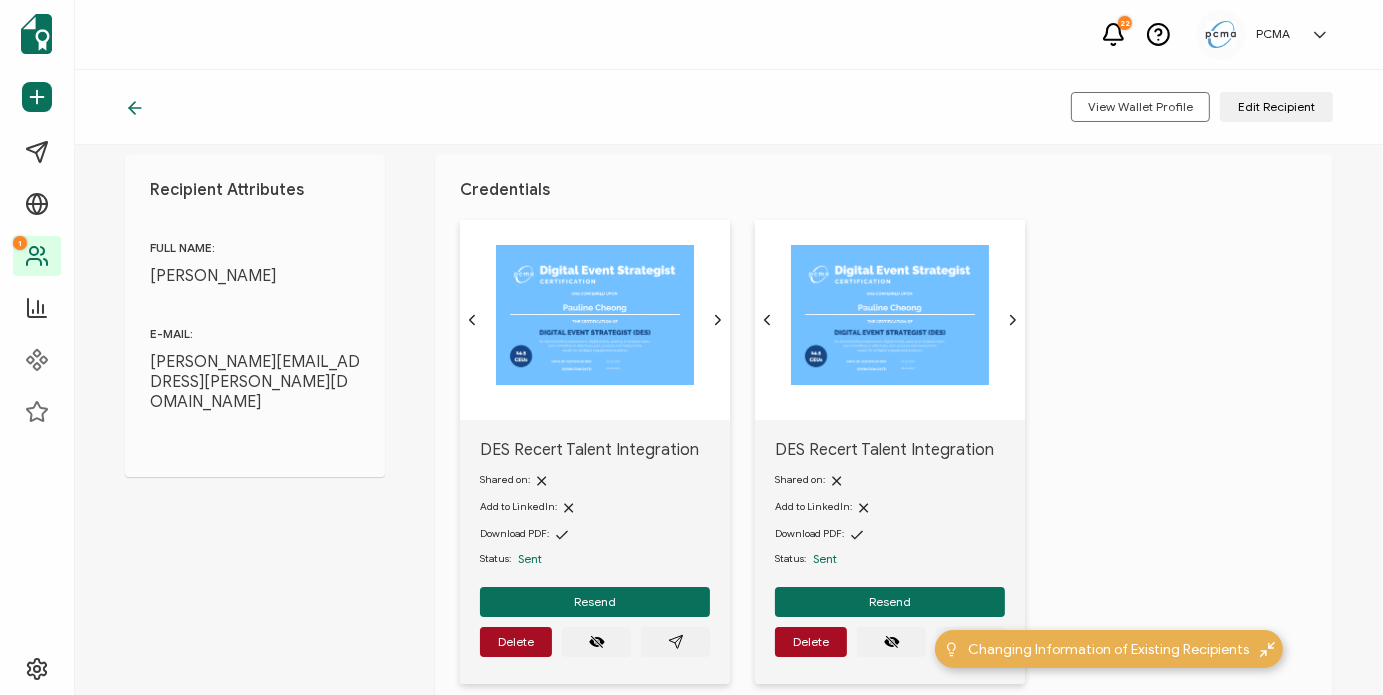 click at bounding box center [595, 315] 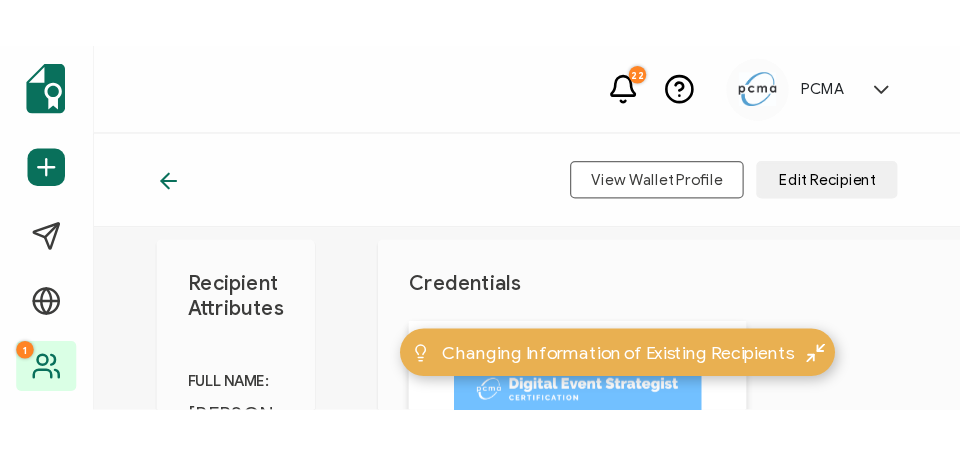 scroll, scrollTop: 40, scrollLeft: 0, axis: vertical 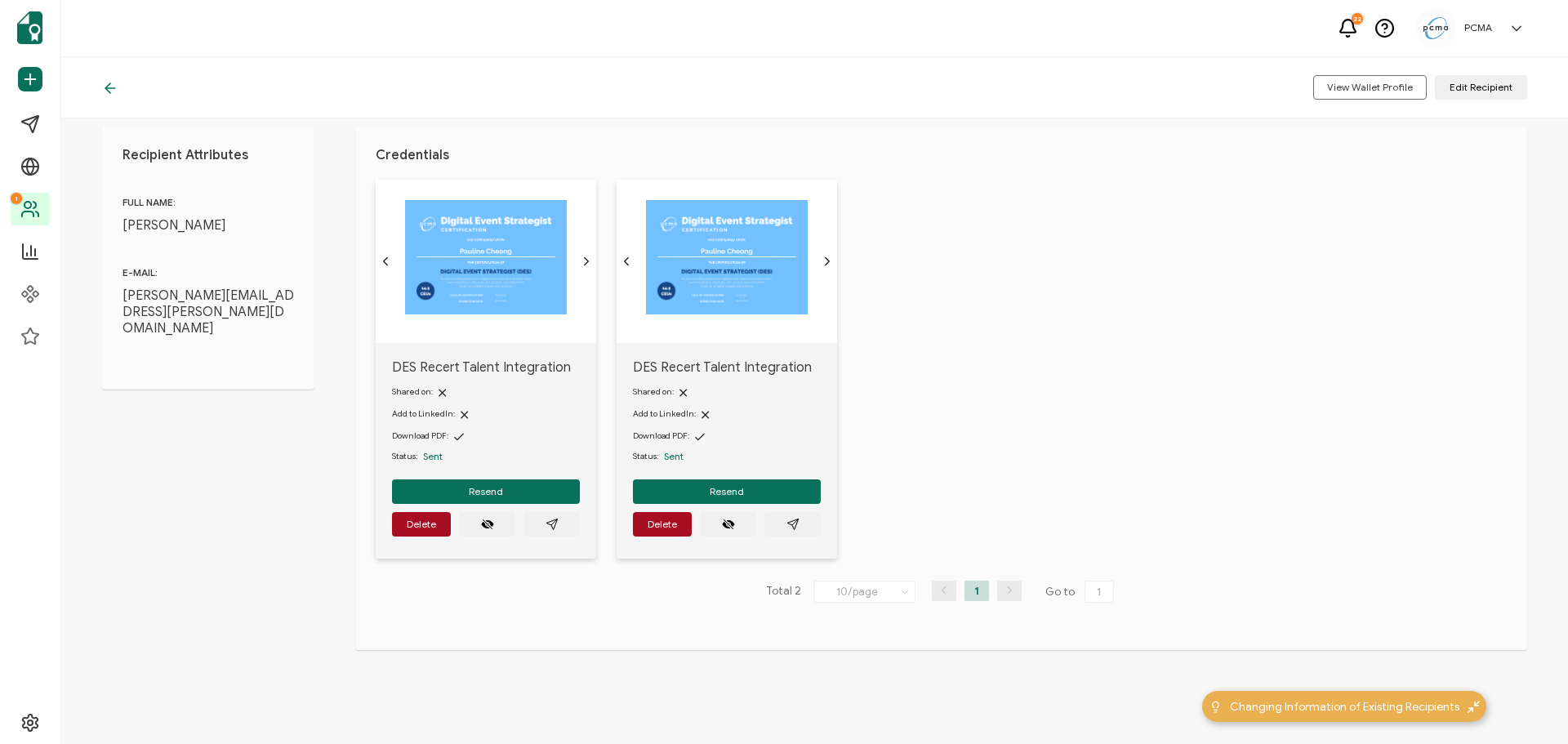 click 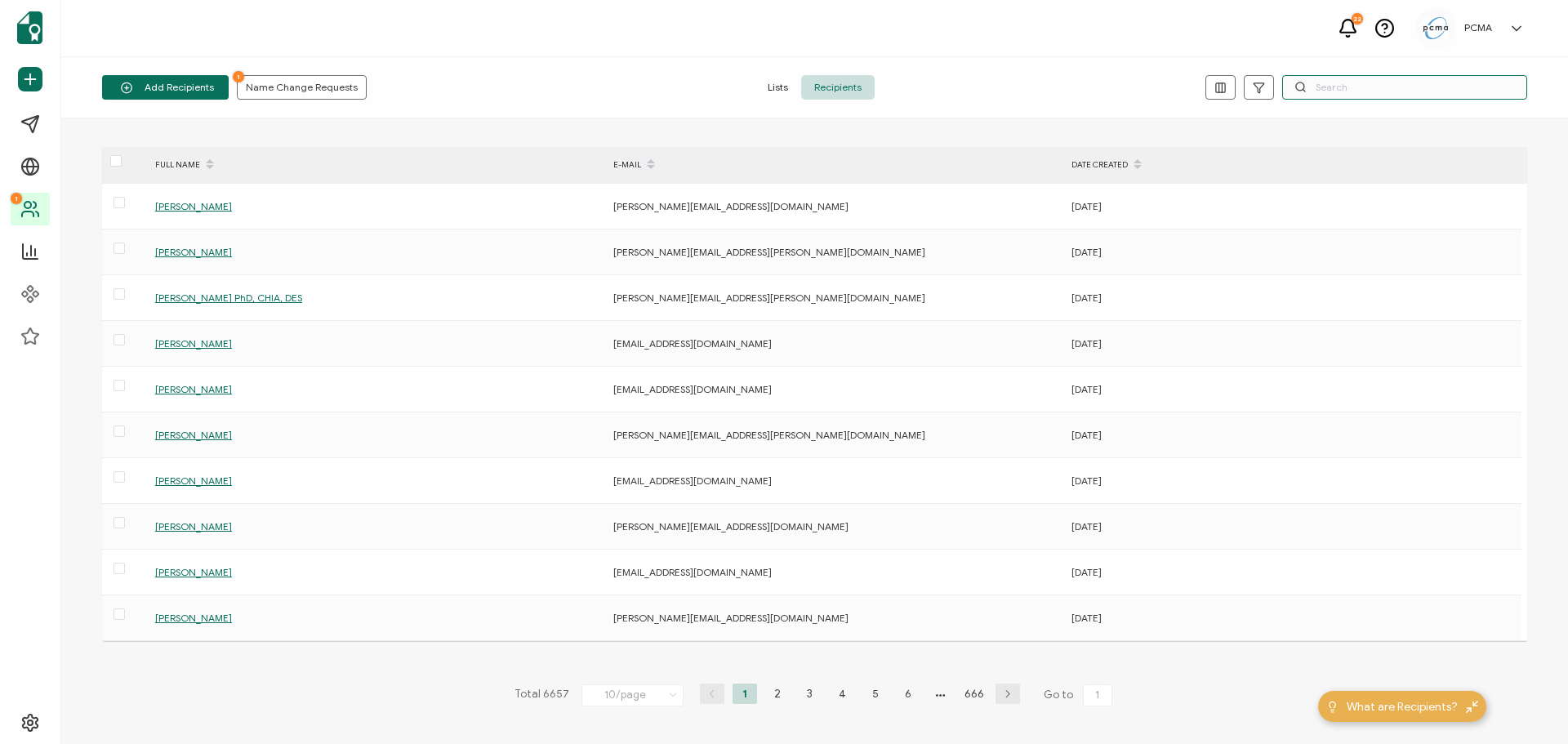 click at bounding box center [1405, 87] 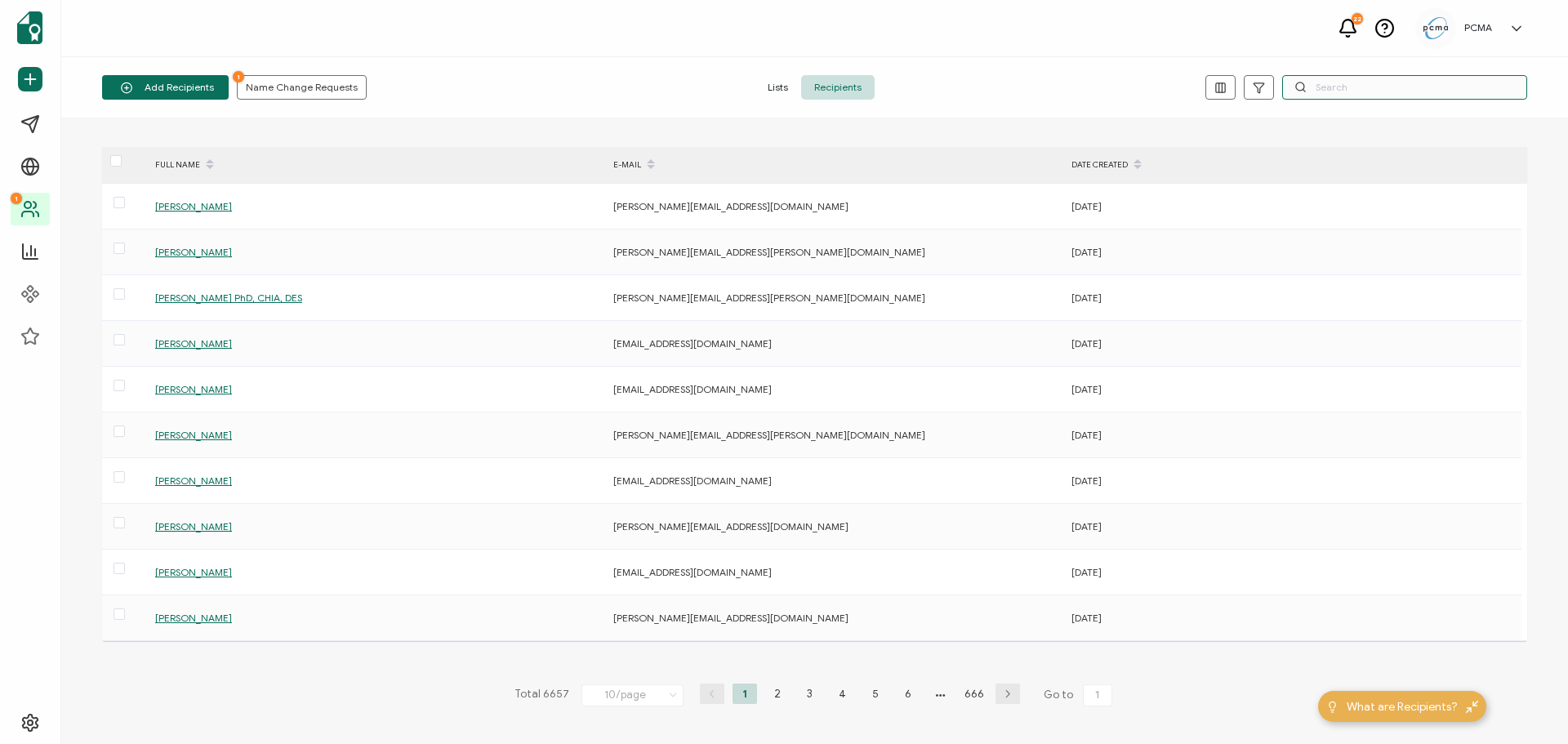 paste on "[EMAIL_ADDRESS][PERSON_NAME][DOMAIN_NAME]" 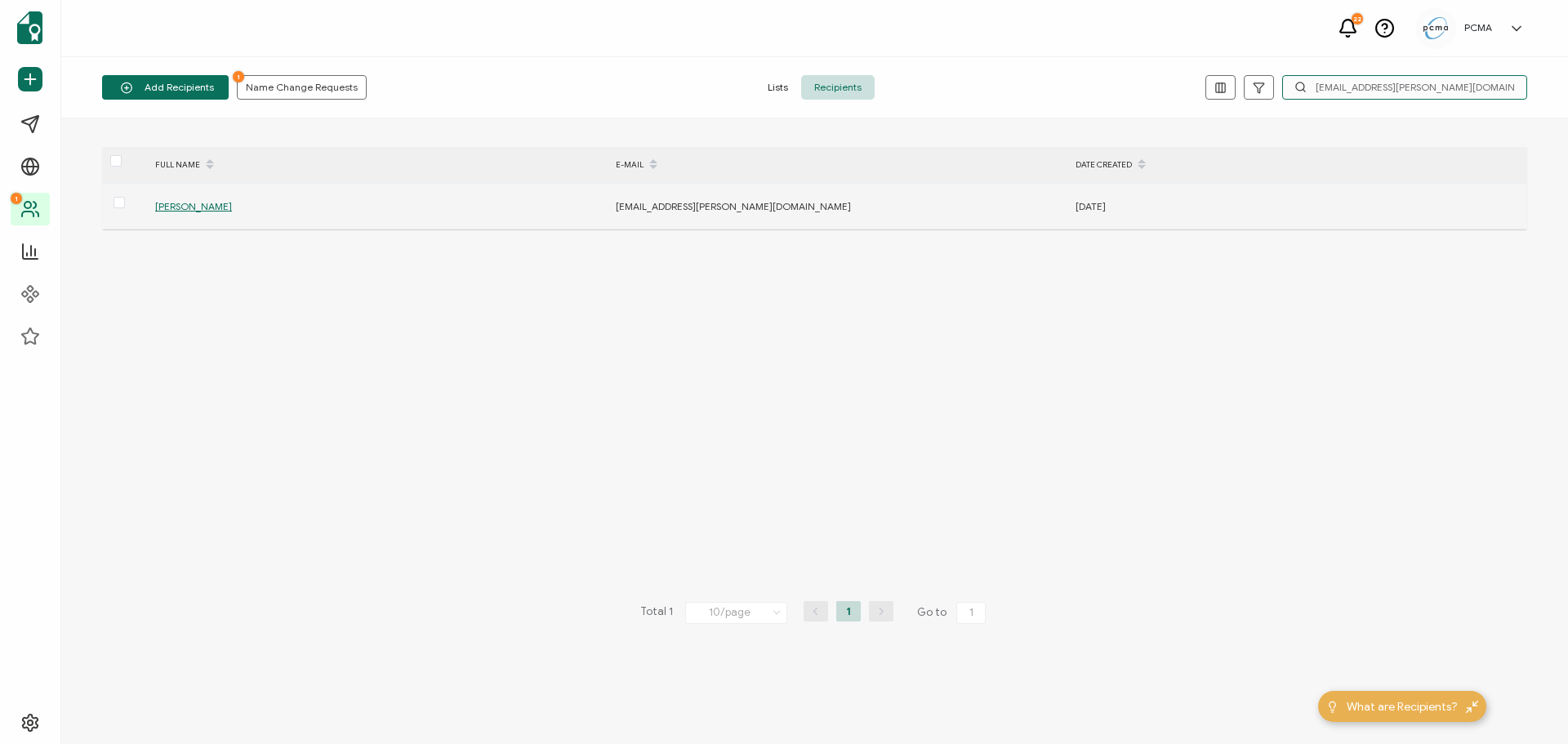 type on "[EMAIL_ADDRESS][PERSON_NAME][DOMAIN_NAME]" 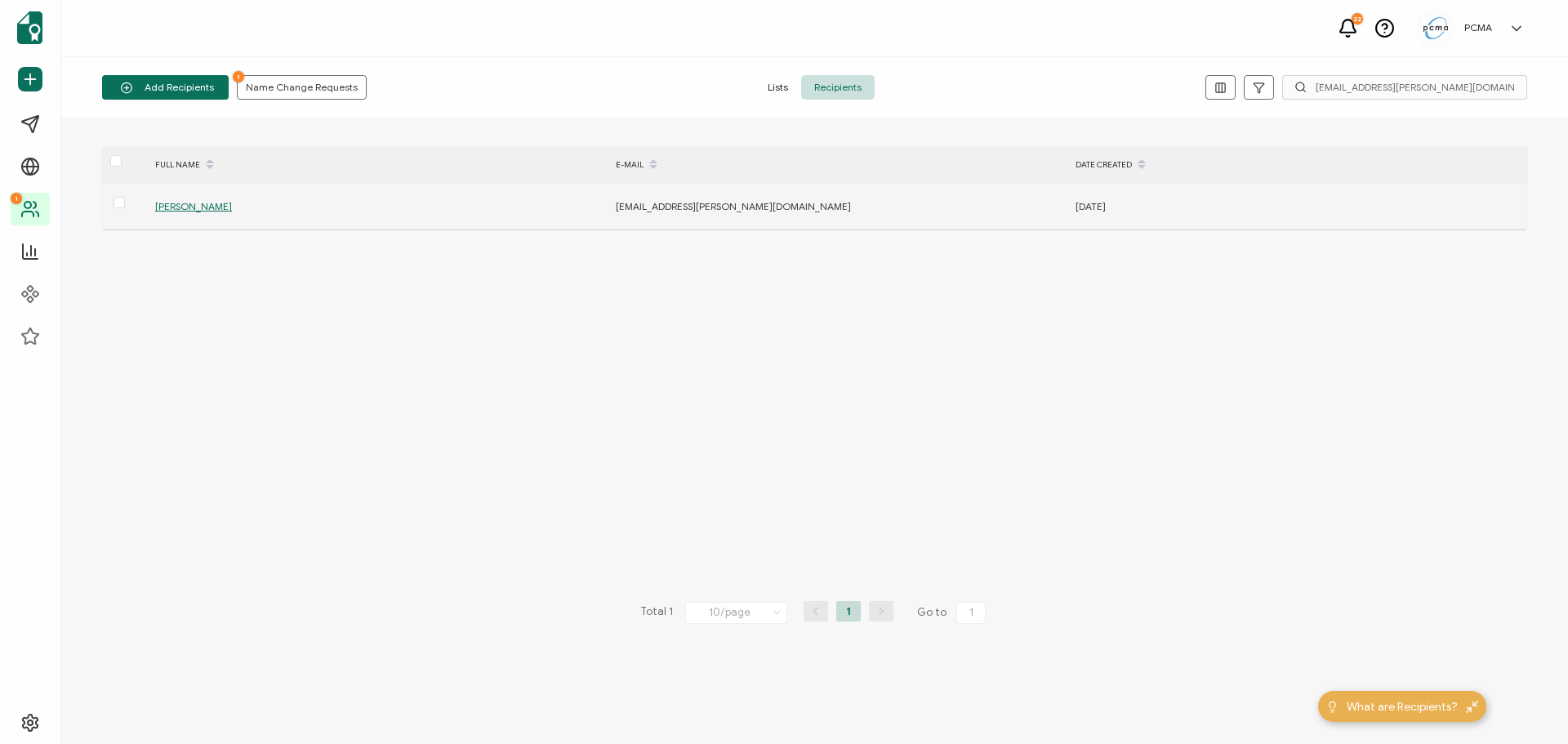 click on "[PERSON_NAME]" at bounding box center [194, 206] 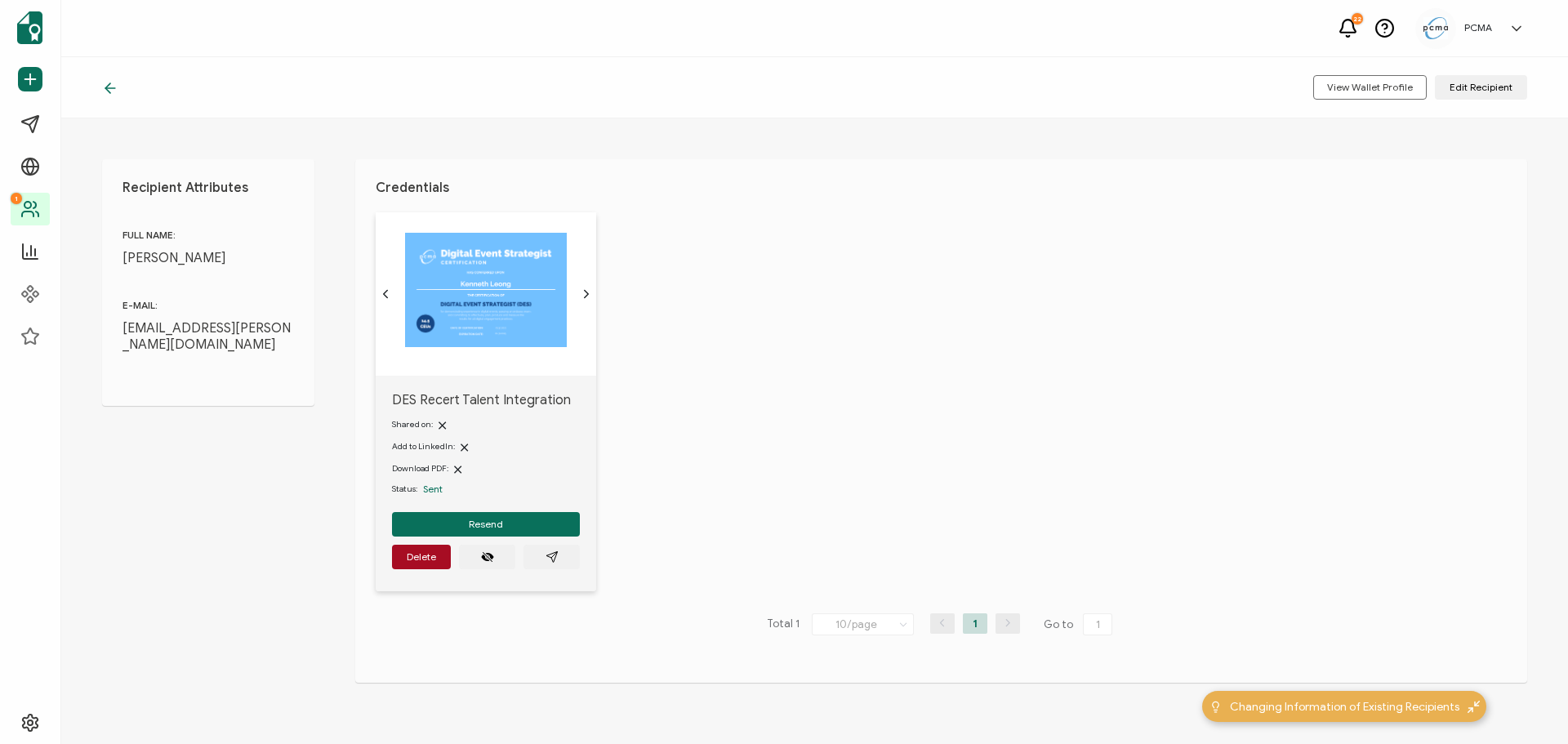 click at bounding box center [486, 290] 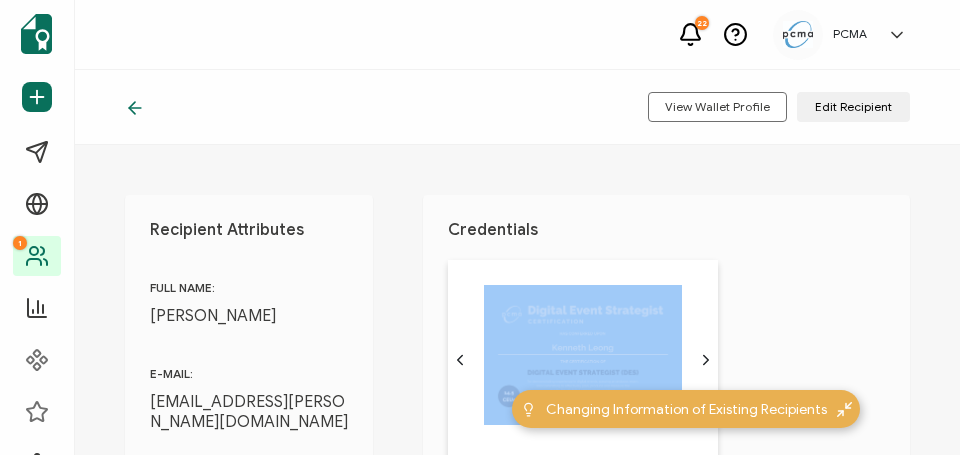 drag, startPoint x: 756, startPoint y: 261, endPoint x: 674, endPoint y: 191, distance: 107.81466 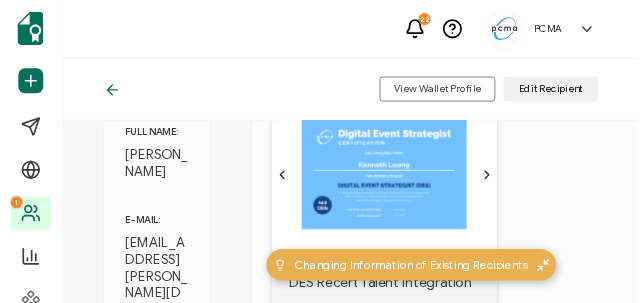 scroll, scrollTop: 150, scrollLeft: 0, axis: vertical 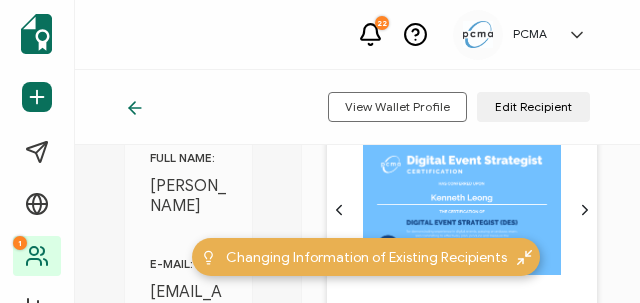 drag, startPoint x: 609, startPoint y: 188, endPoint x: 601, endPoint y: 153, distance: 35.902645 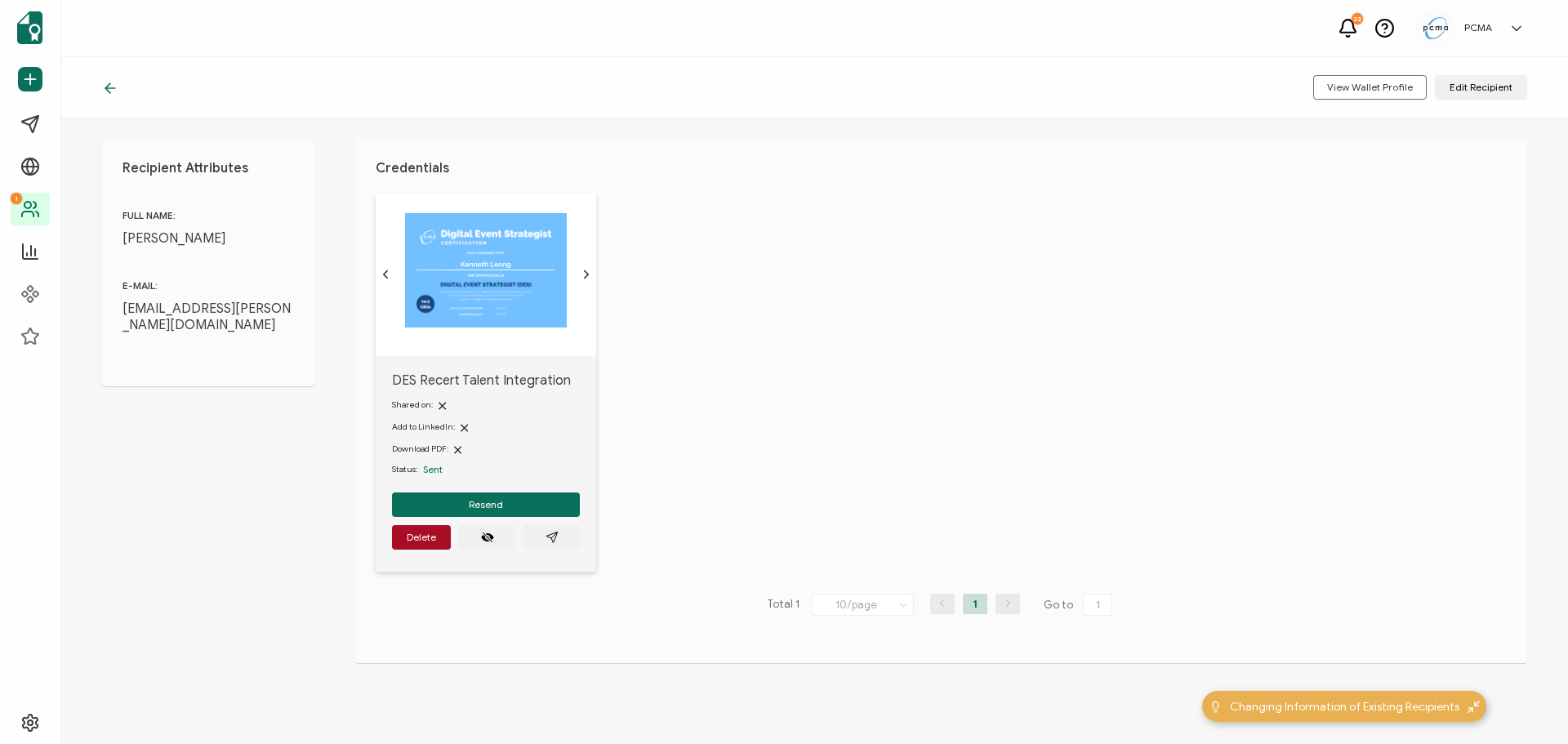 scroll, scrollTop: 0, scrollLeft: 0, axis: both 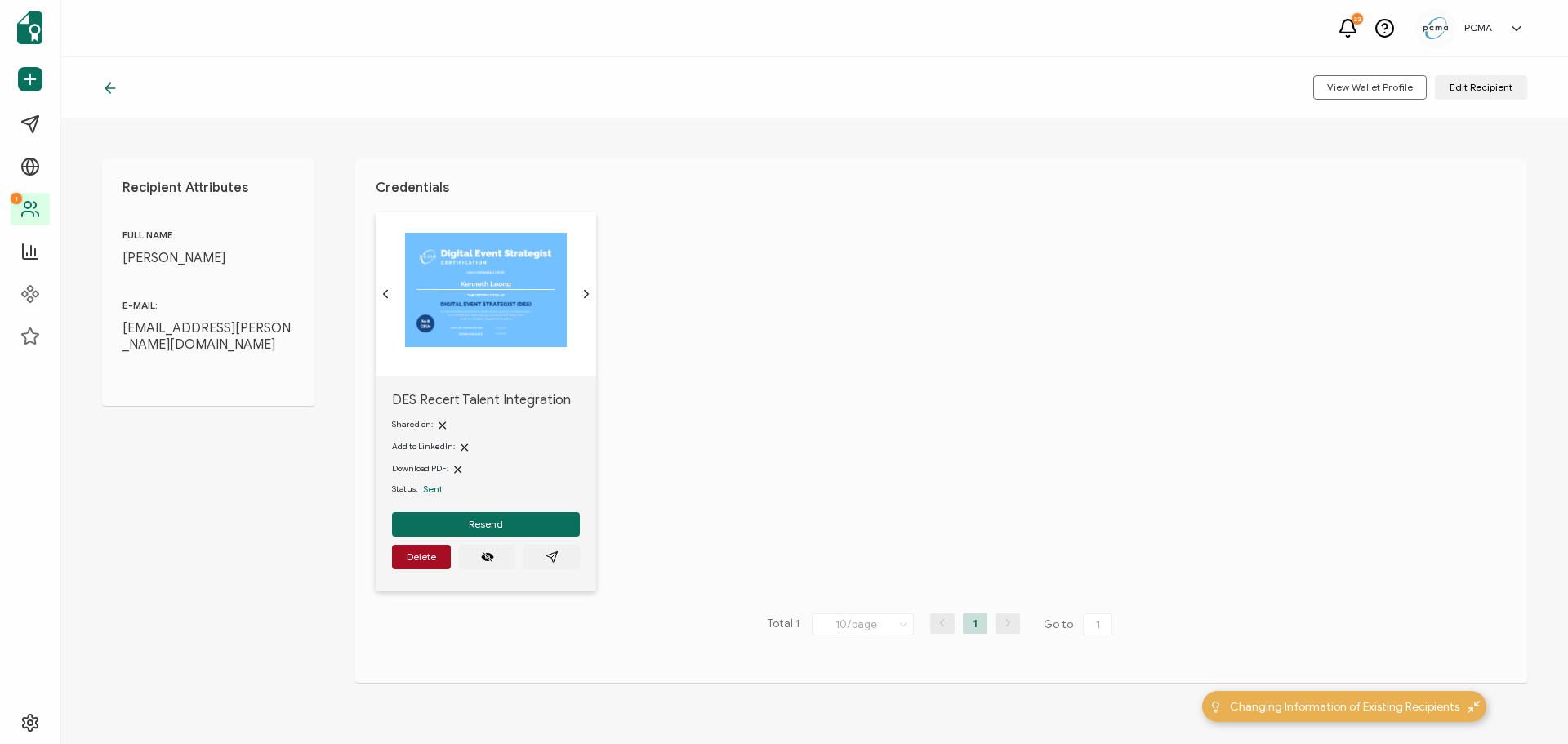 click 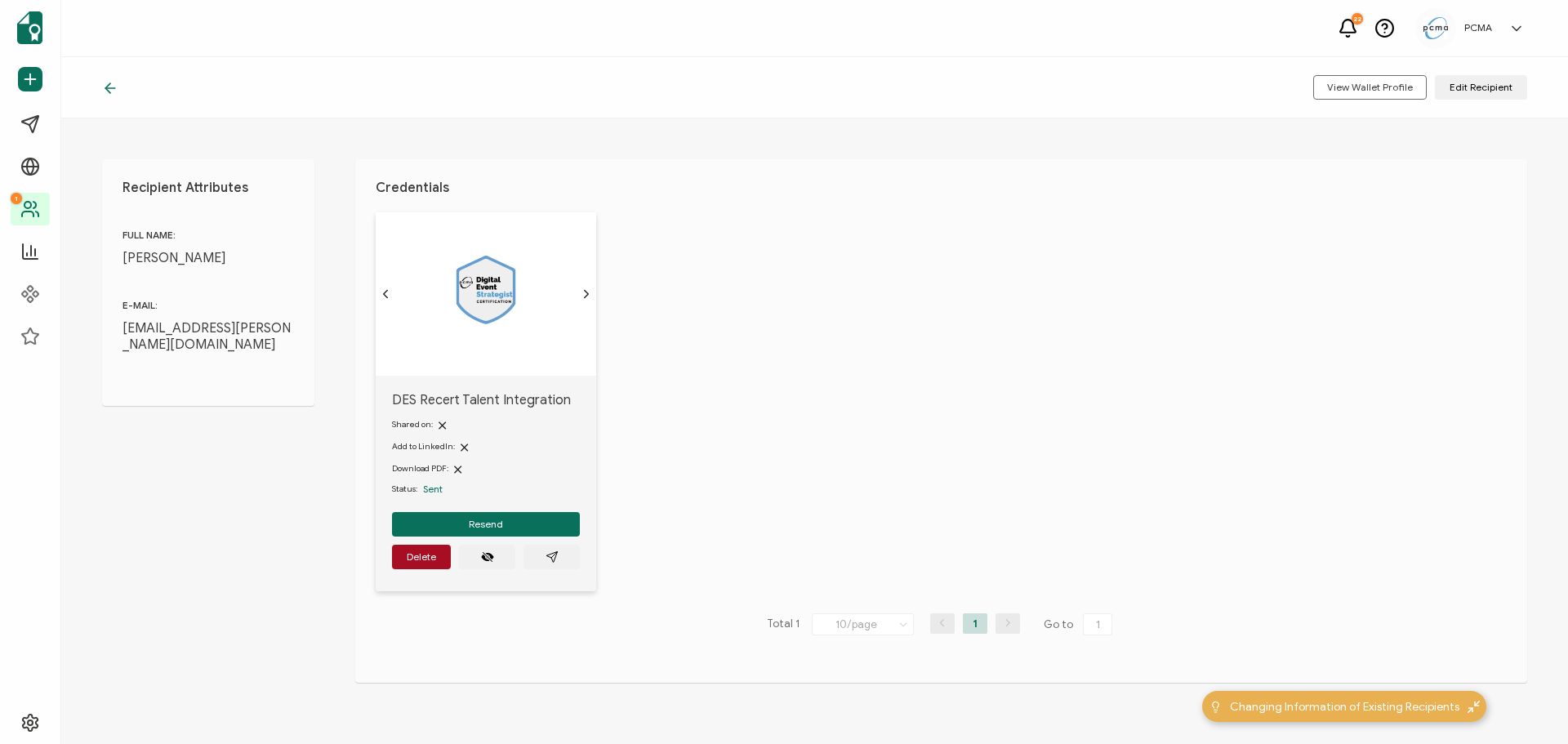 click at bounding box center (486, 294) 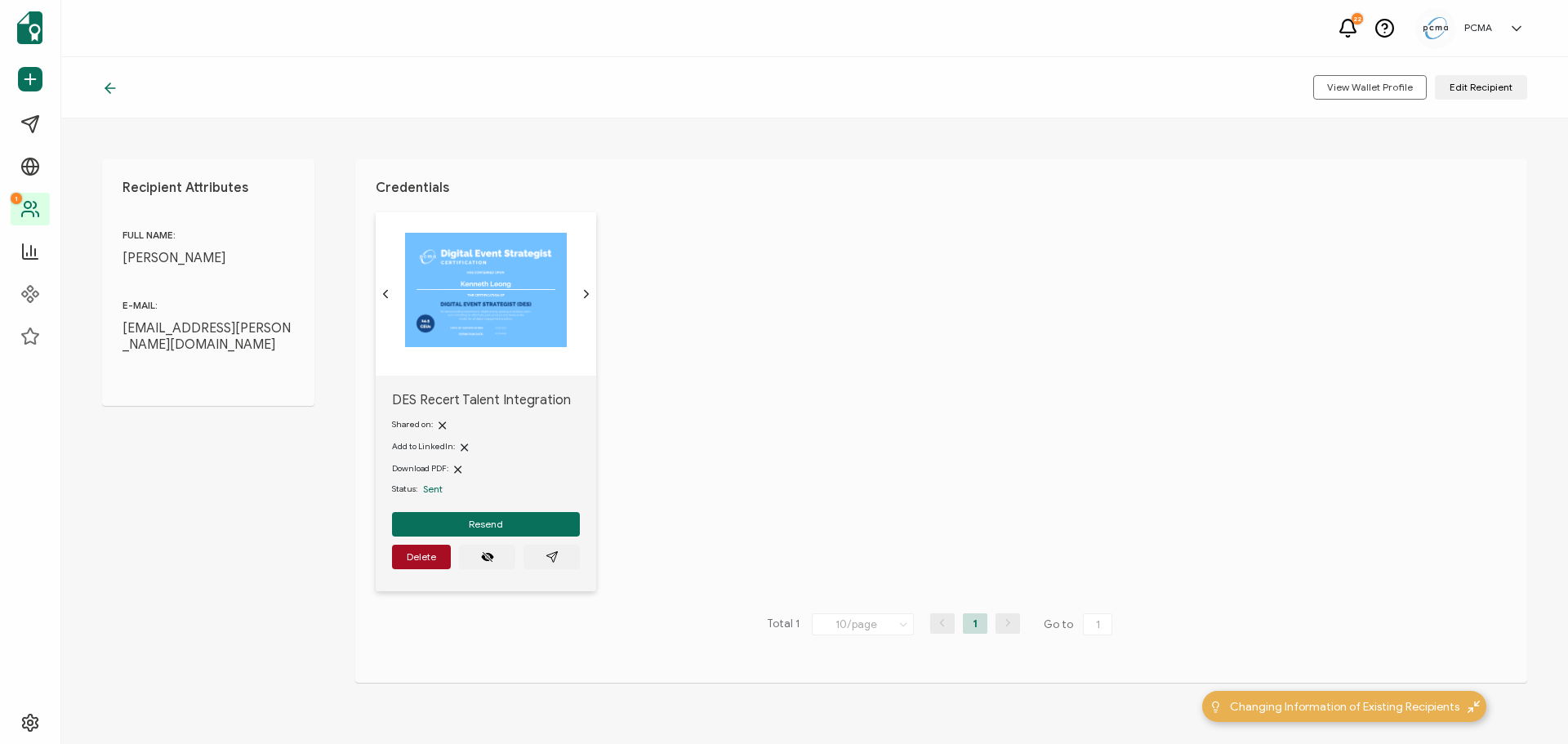 click at bounding box center [486, 290] 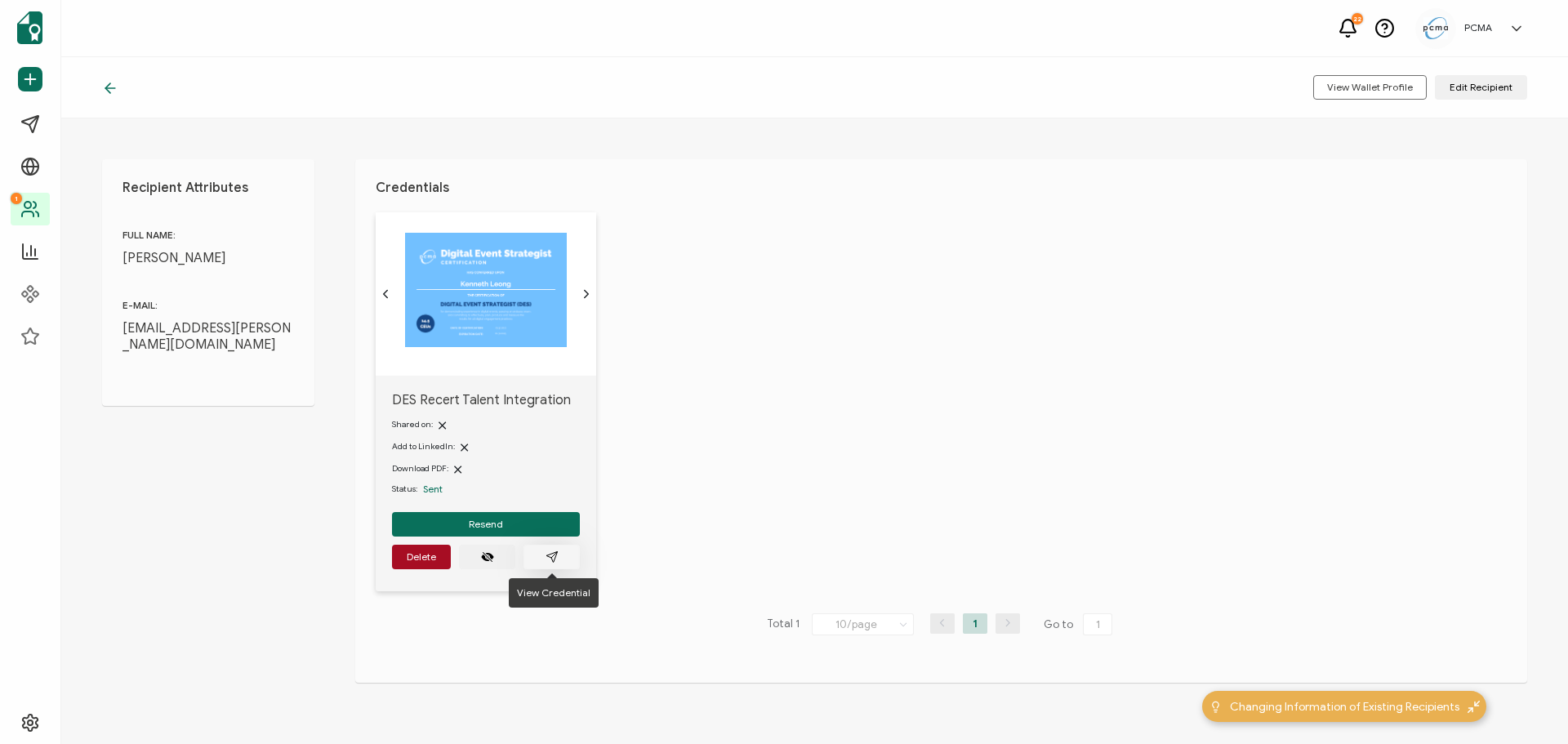 click at bounding box center (551, 557) 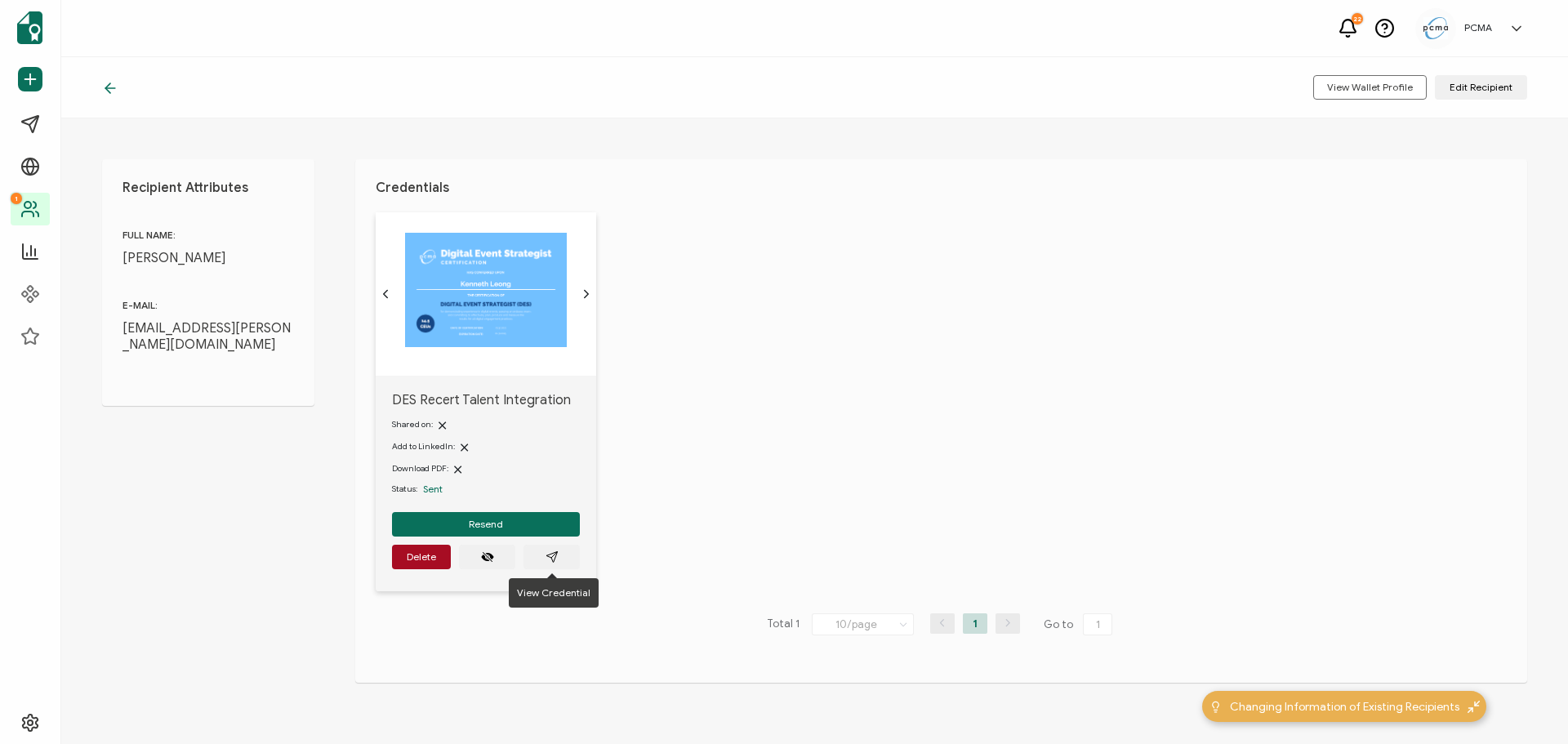 click on "DES Recert Talent Integration     Shared on:                 Add to LinkedIn:       Download PDF:       Status:   Sent
Resend
[GEOGRAPHIC_DATA]" at bounding box center (951, 412) 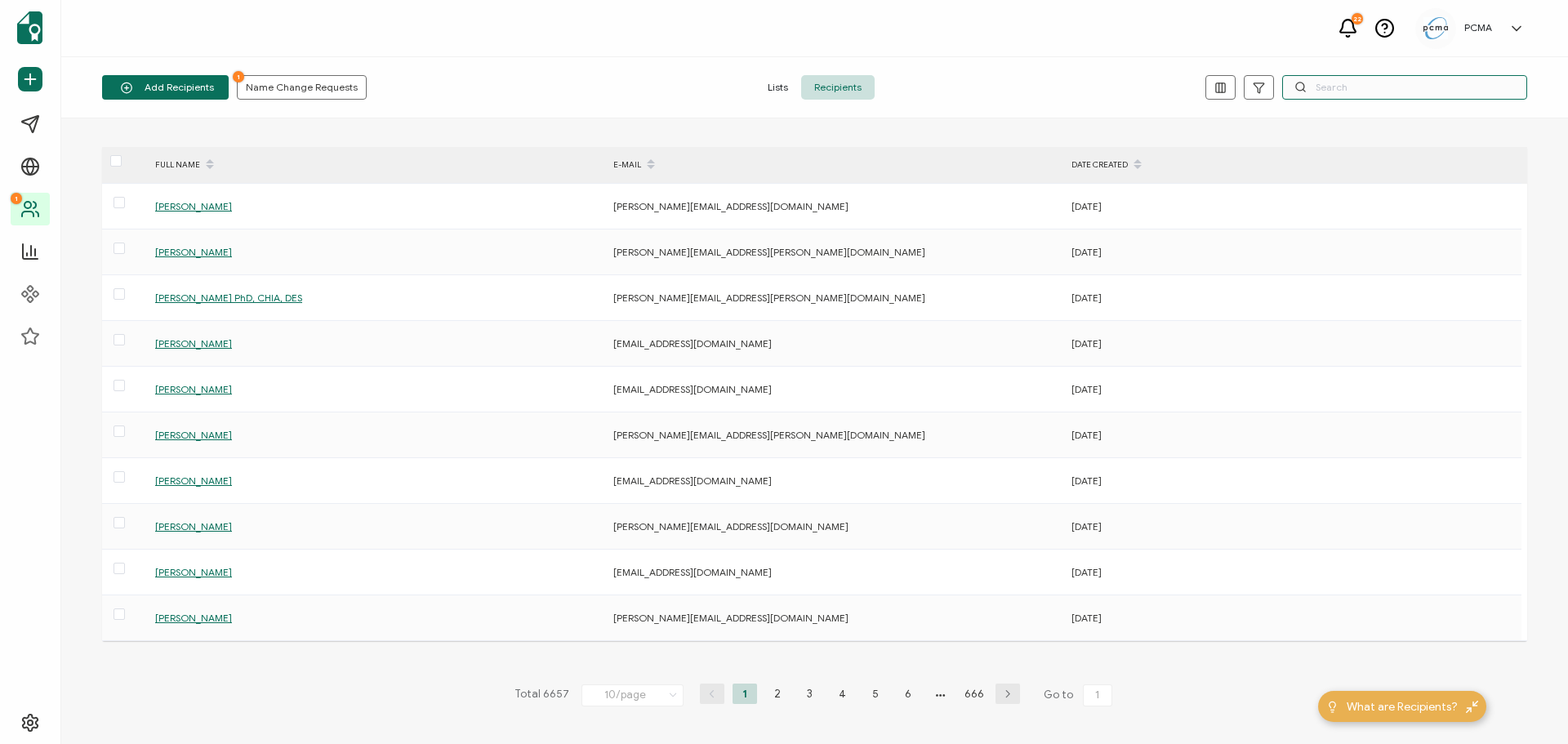 click at bounding box center [1405, 87] 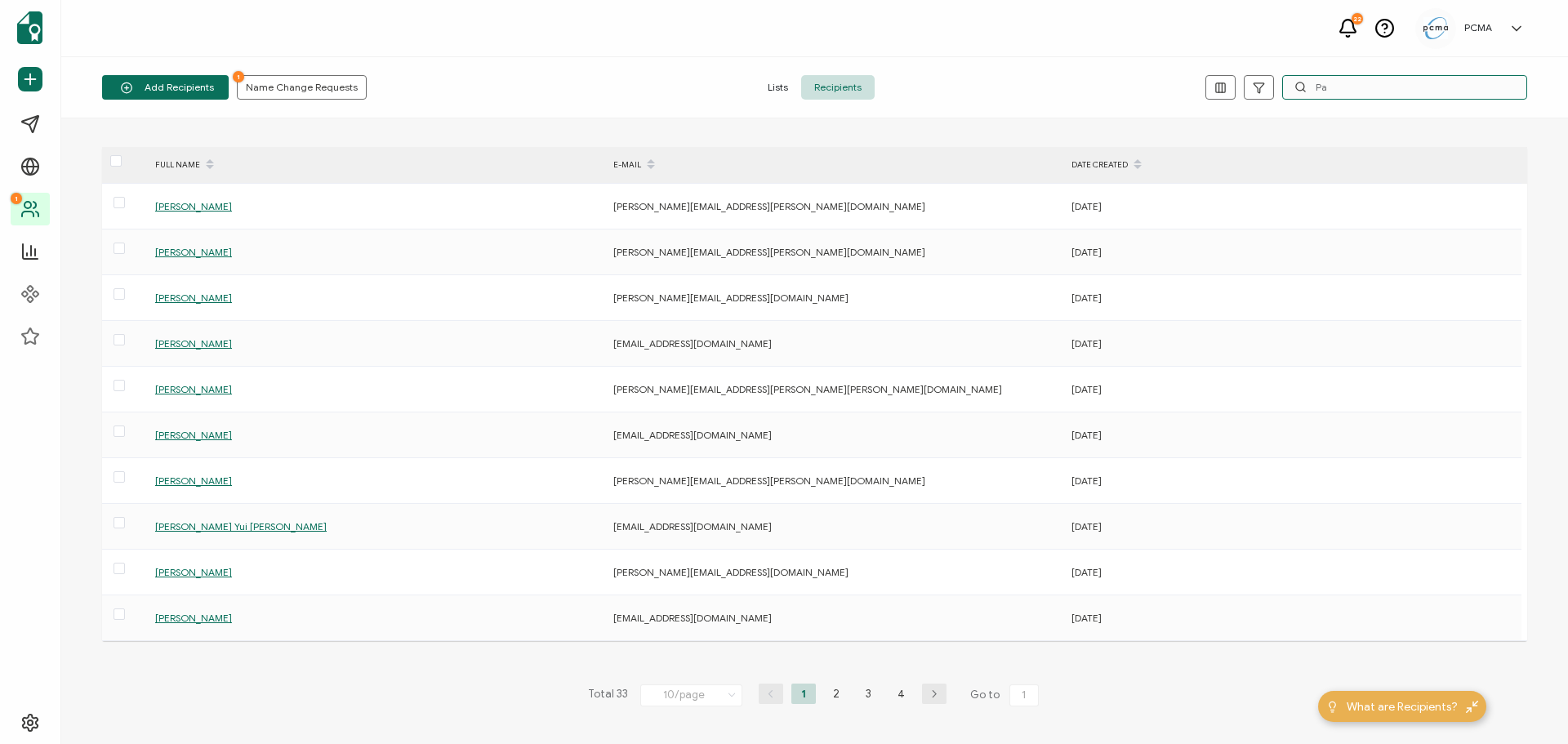 type on "P" 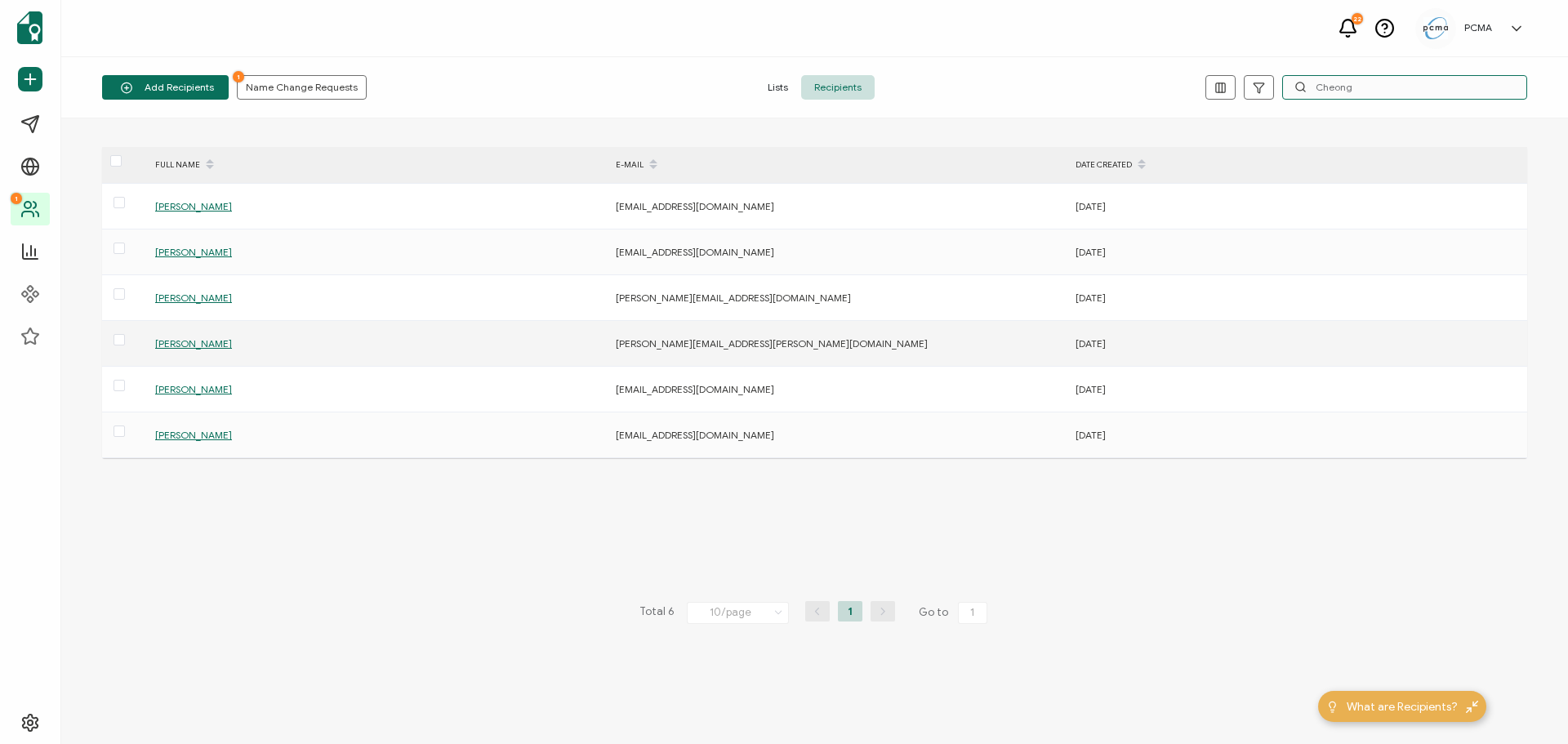 type on "Cheong" 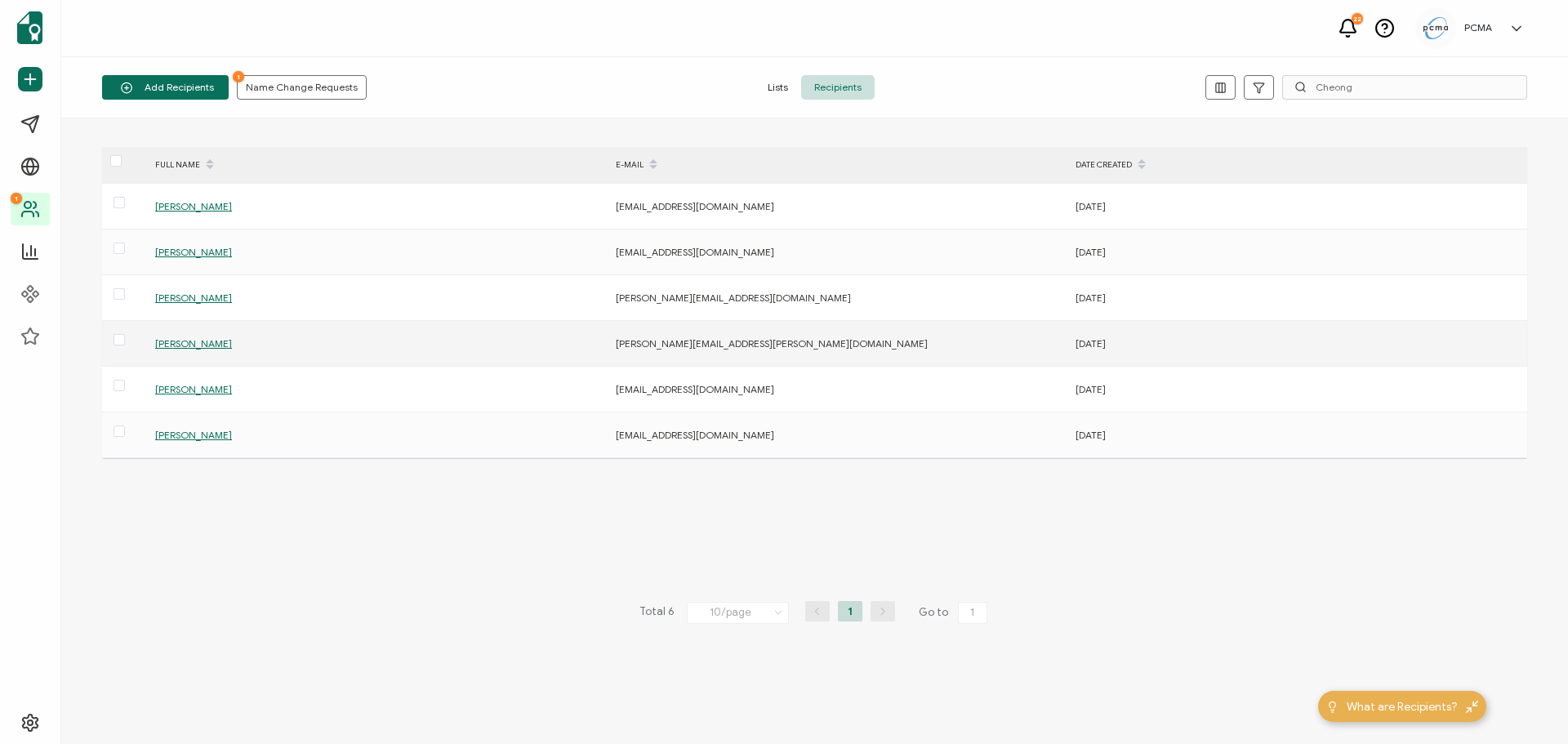 click on "[PERSON_NAME]" at bounding box center (194, 343) 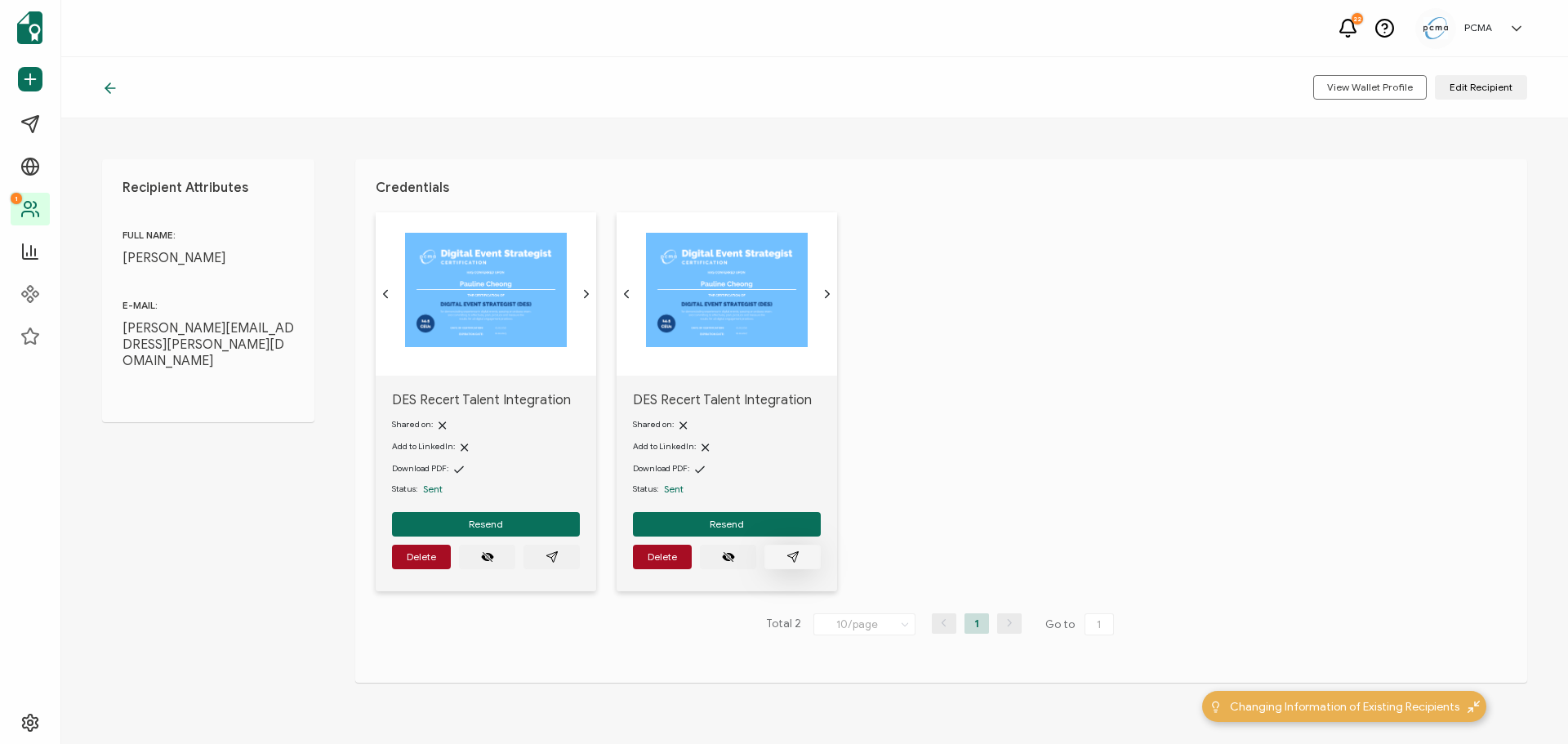click at bounding box center [792, 557] 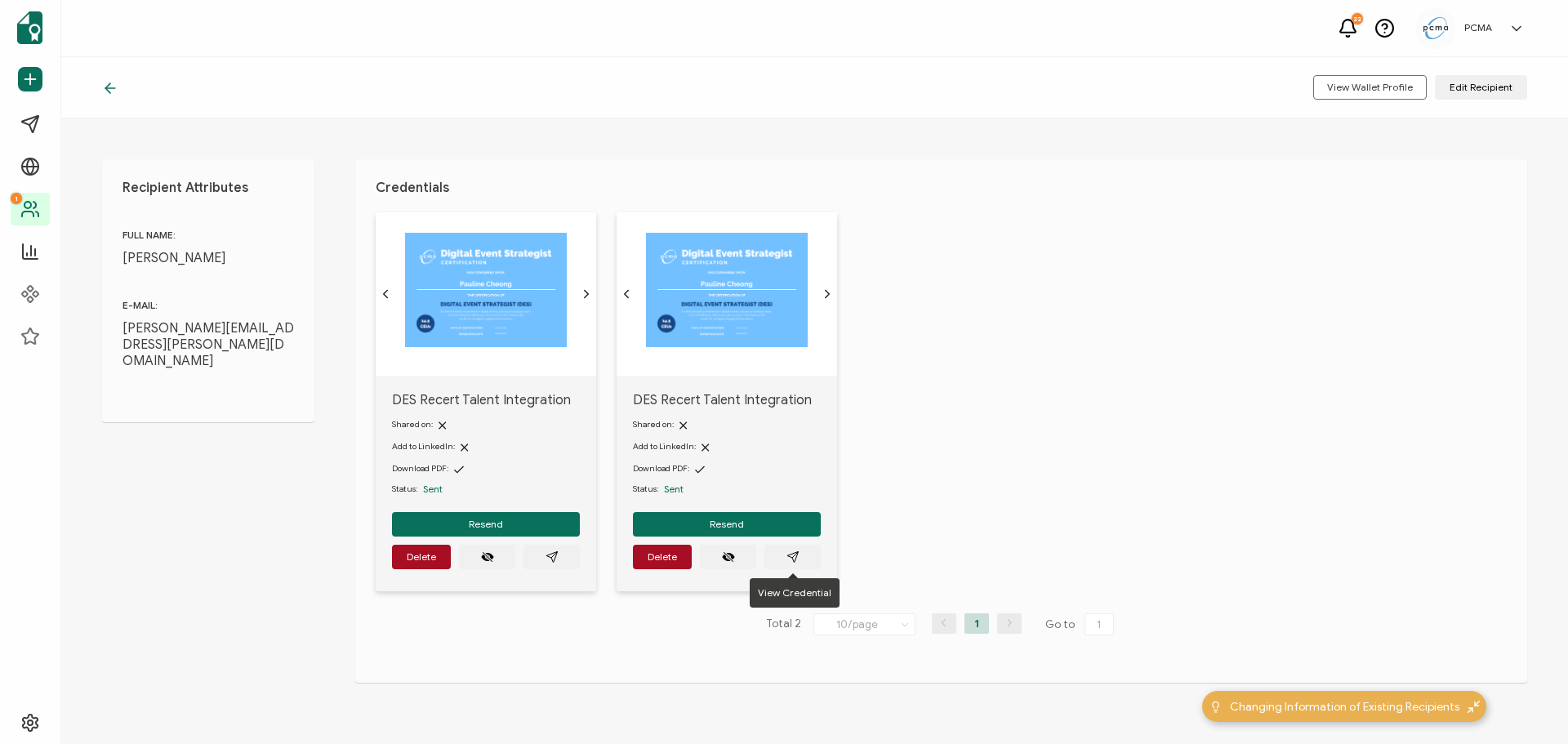 click 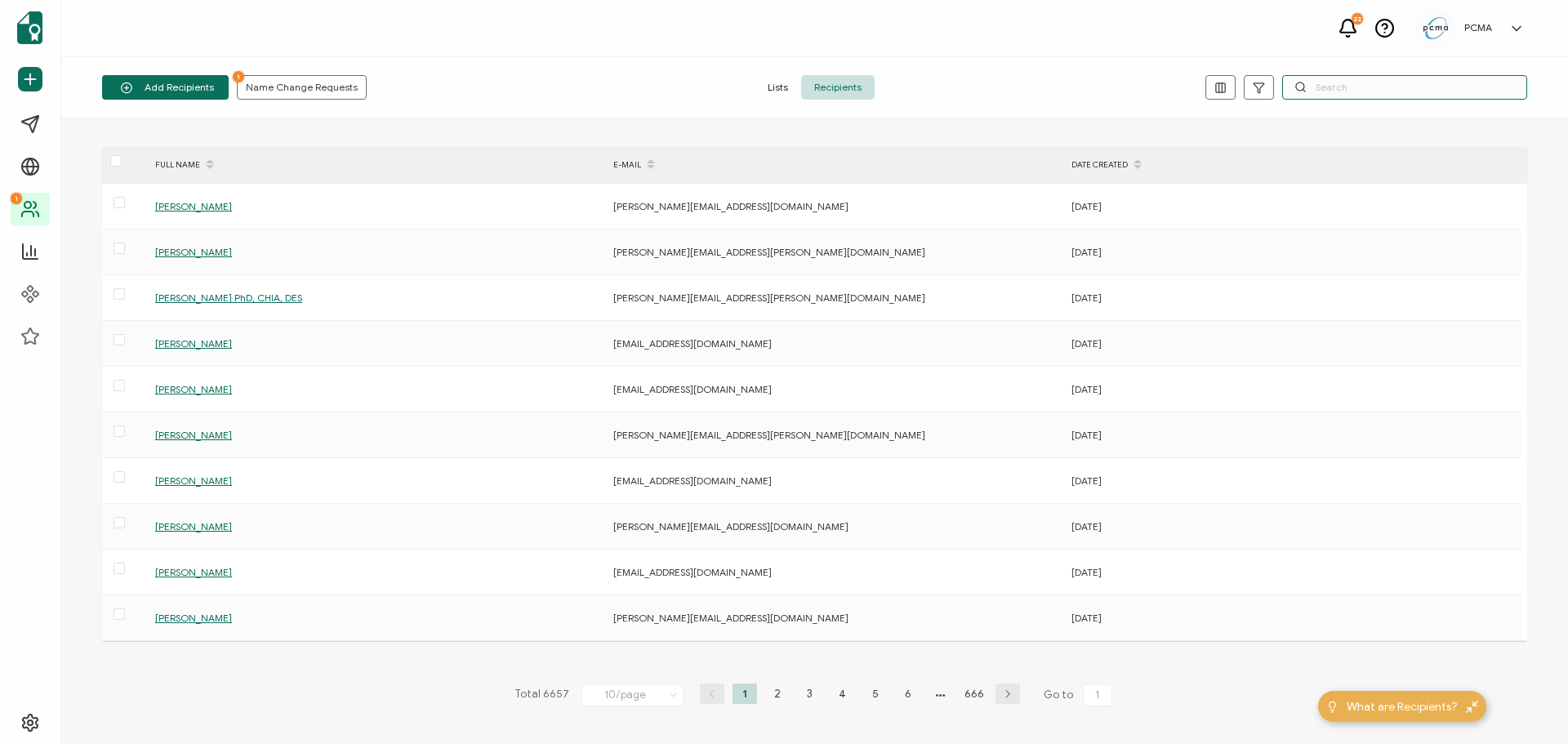 click at bounding box center [1405, 87] 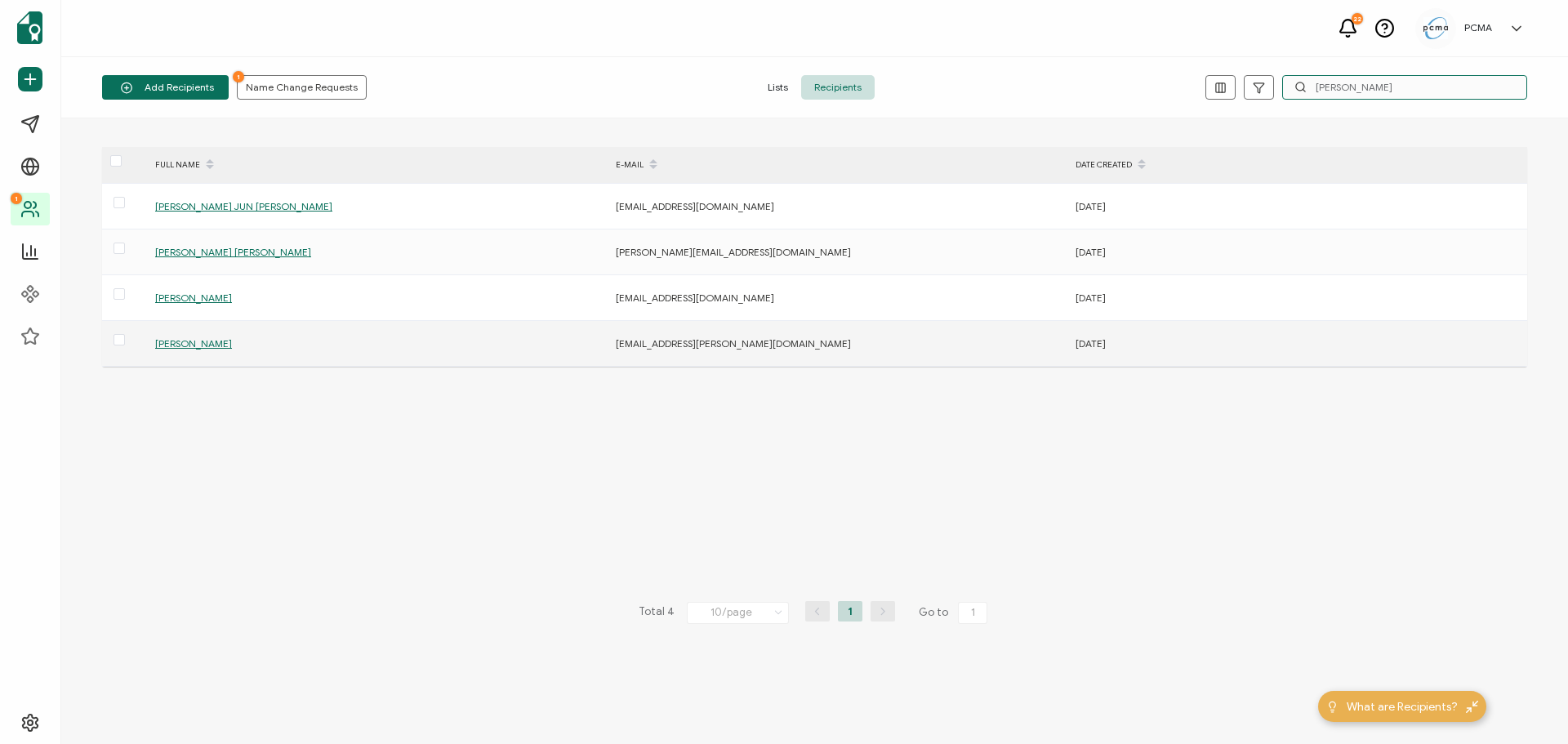 type on "[PERSON_NAME]" 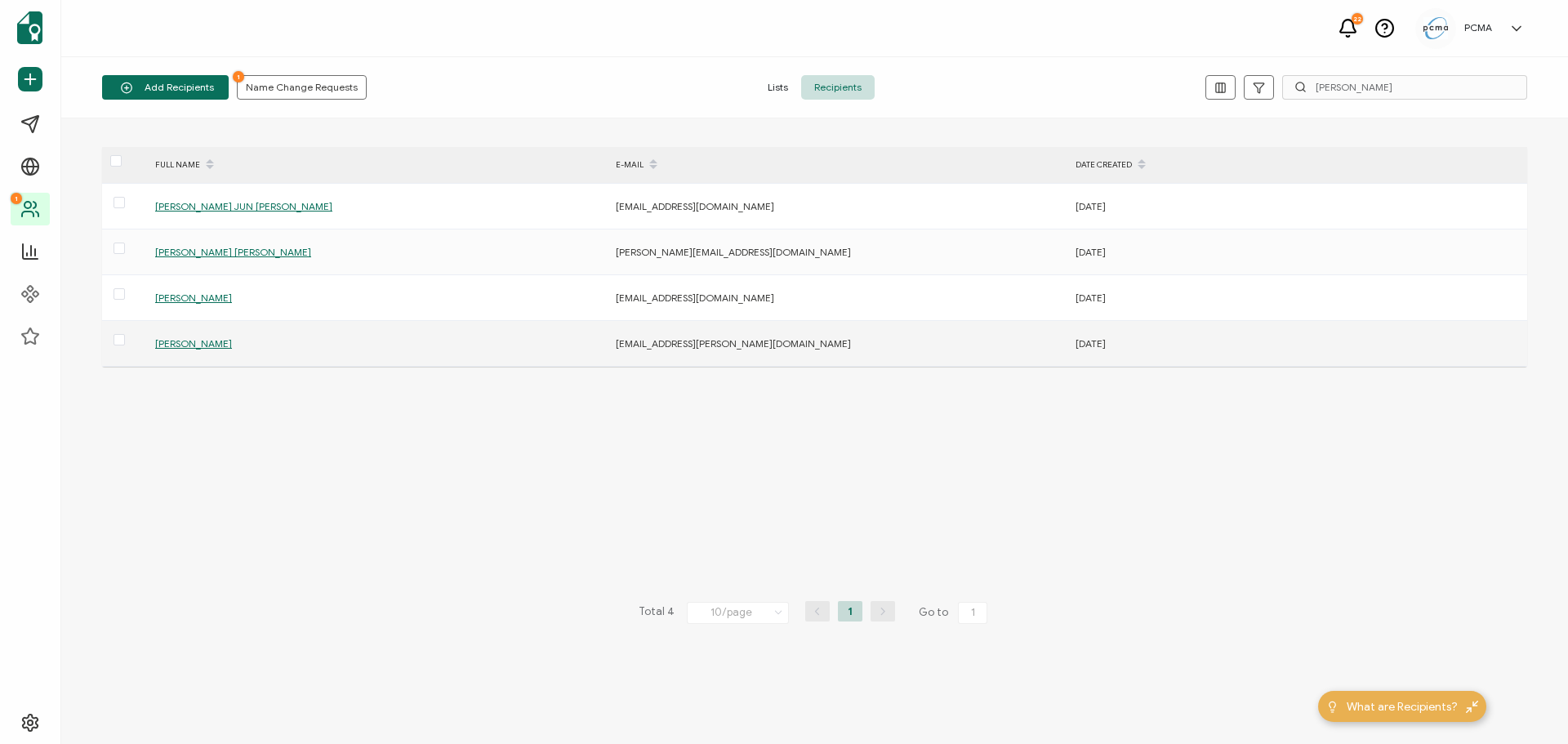 click on "[PERSON_NAME]" at bounding box center (194, 343) 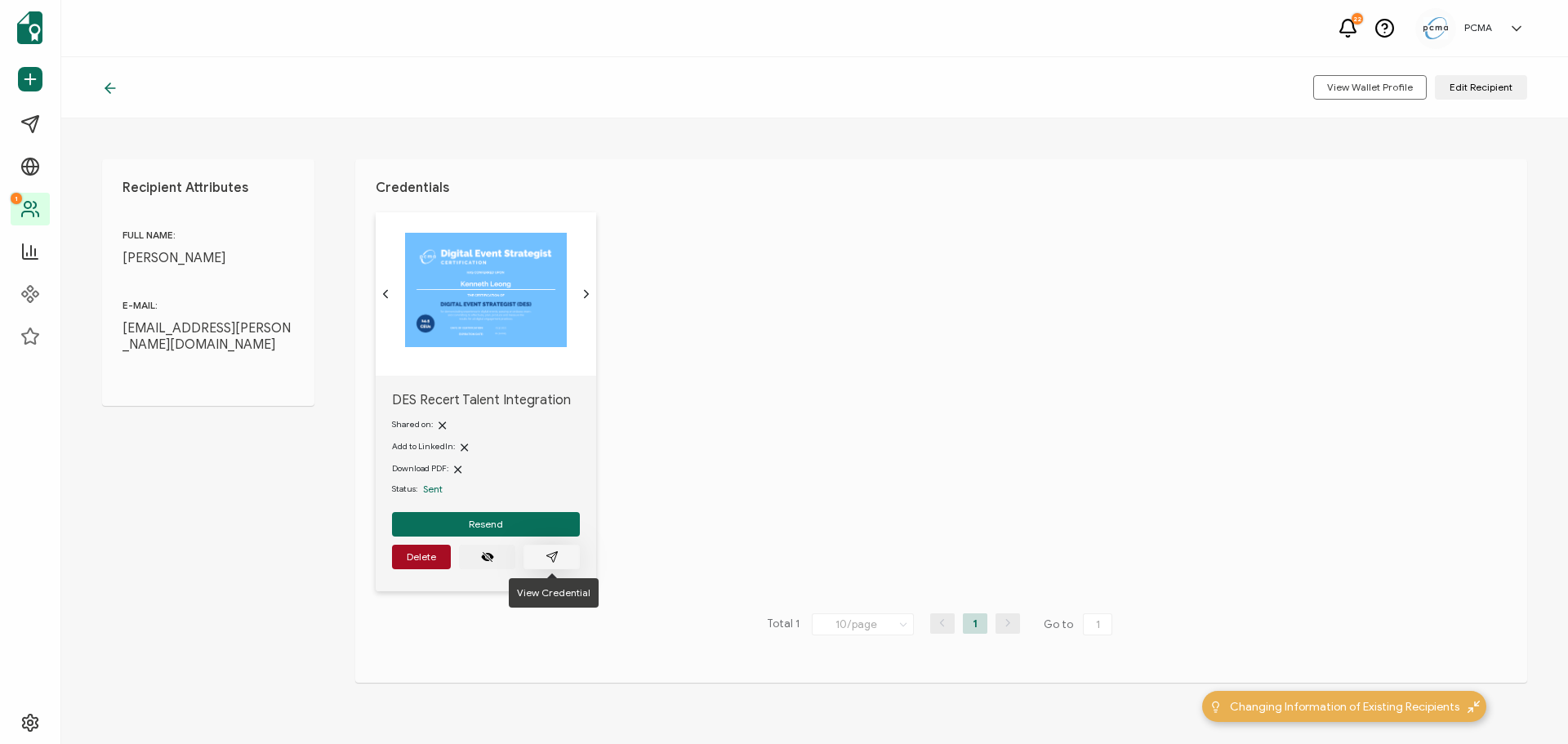 click at bounding box center (551, 557) 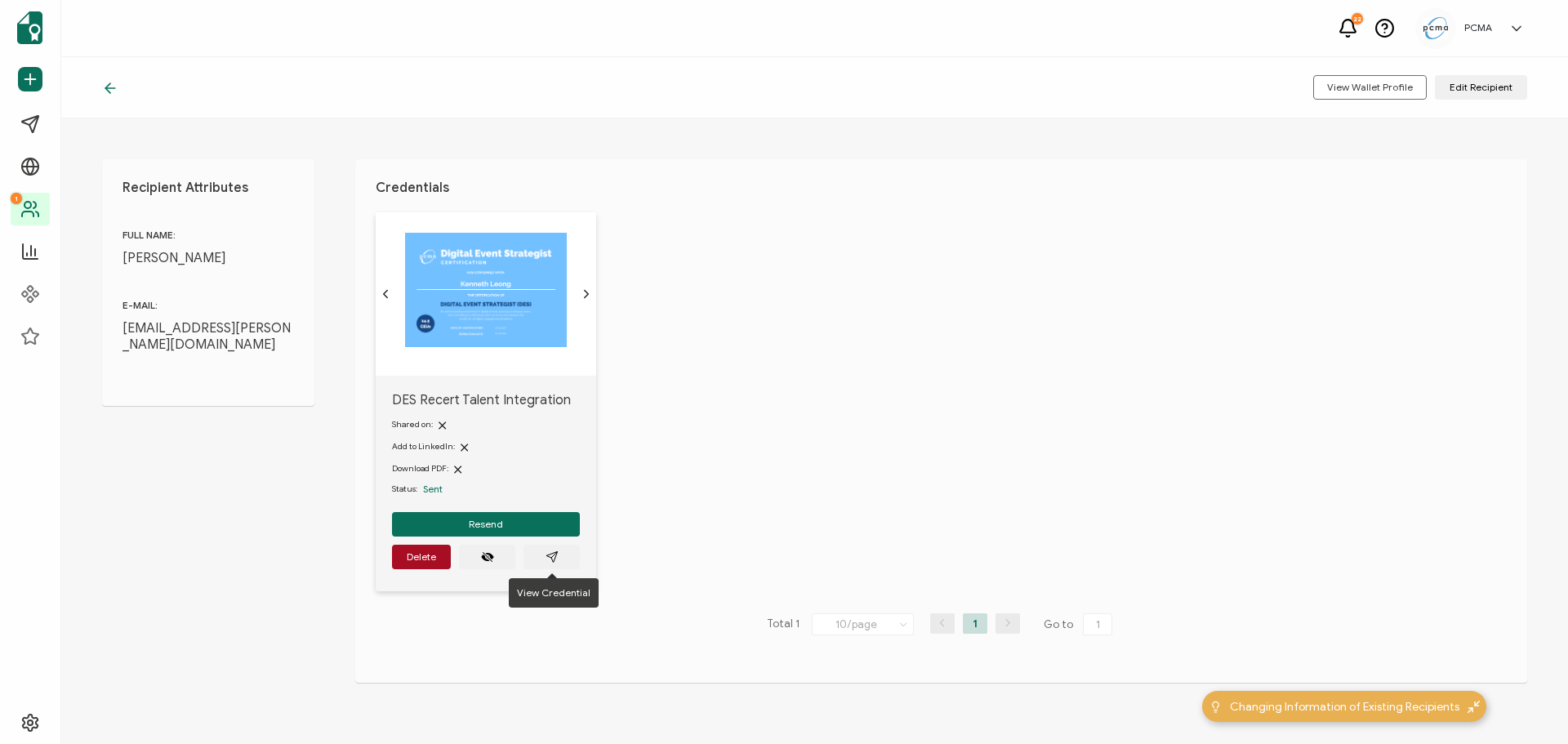 click at bounding box center [486, 290] 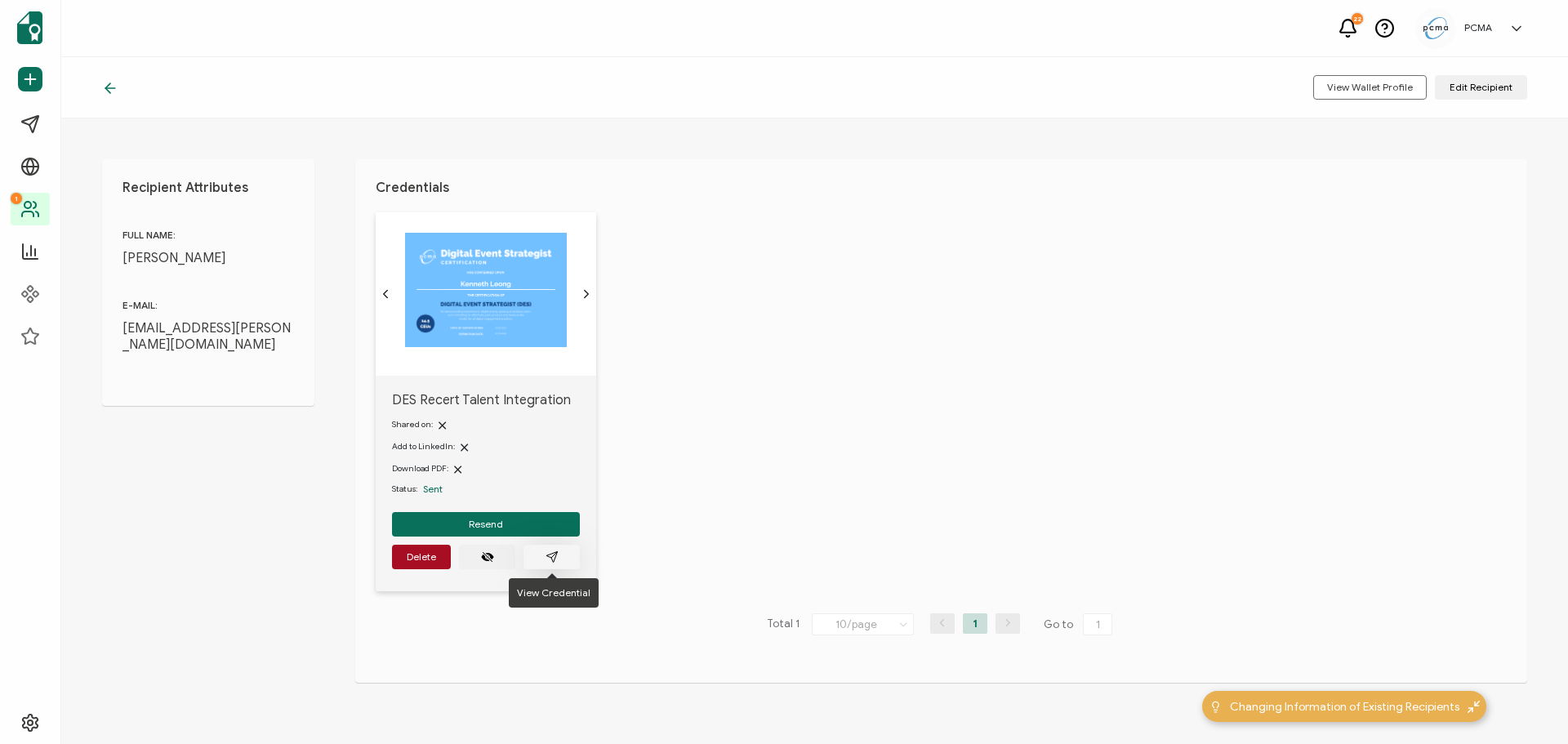 click at bounding box center (551, 557) 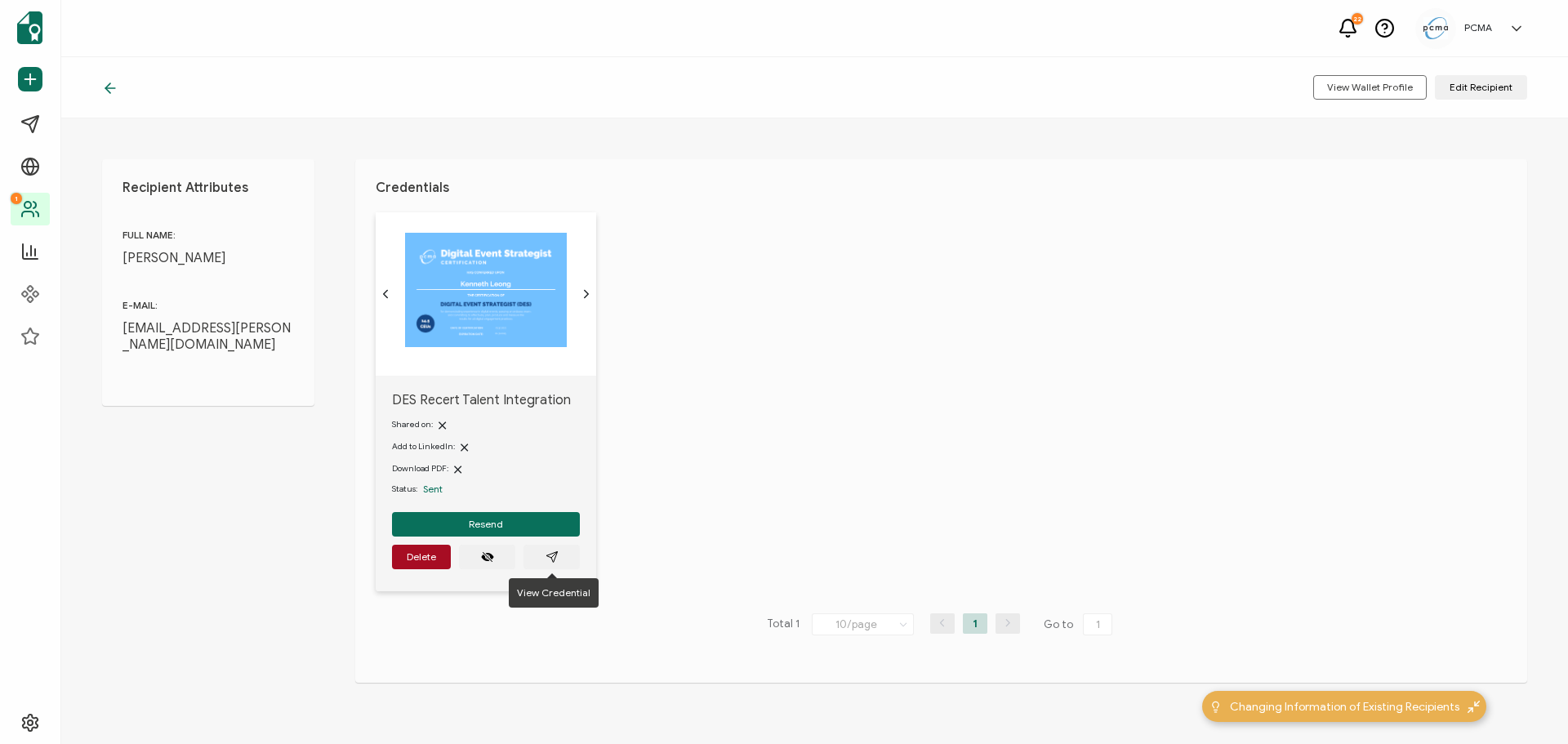 click 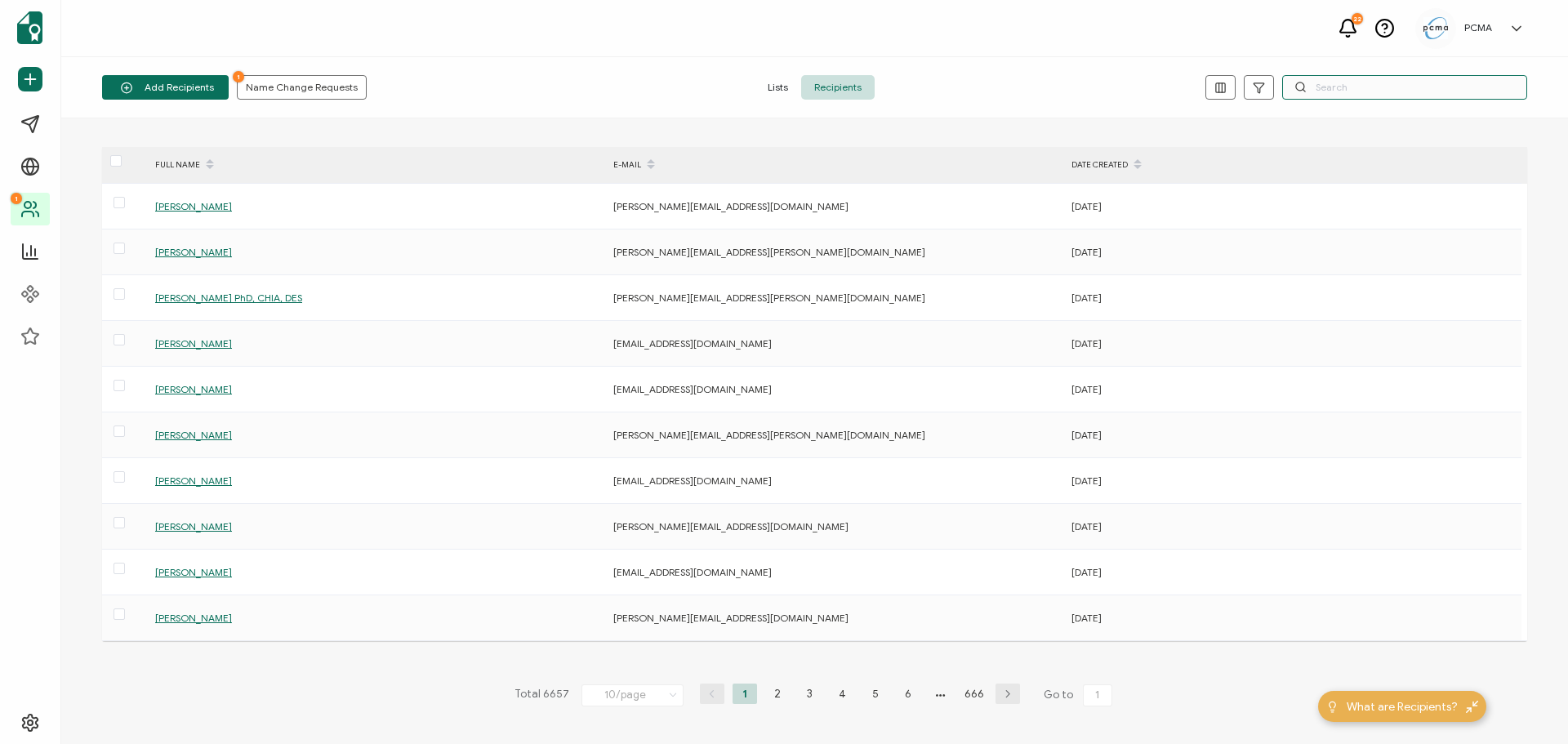 click at bounding box center [1405, 87] 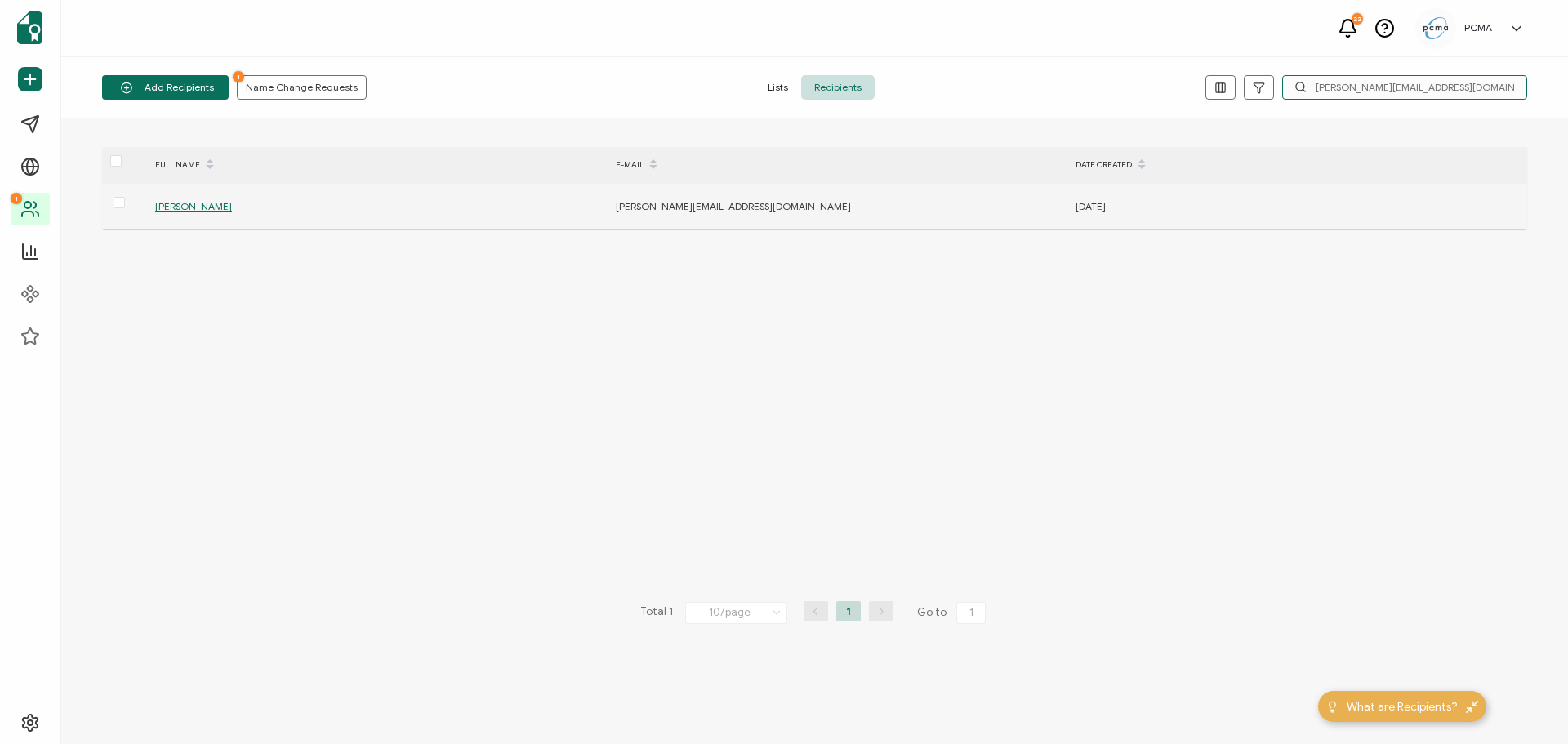 type on "[PERSON_NAME][EMAIL_ADDRESS][DOMAIN_NAME]" 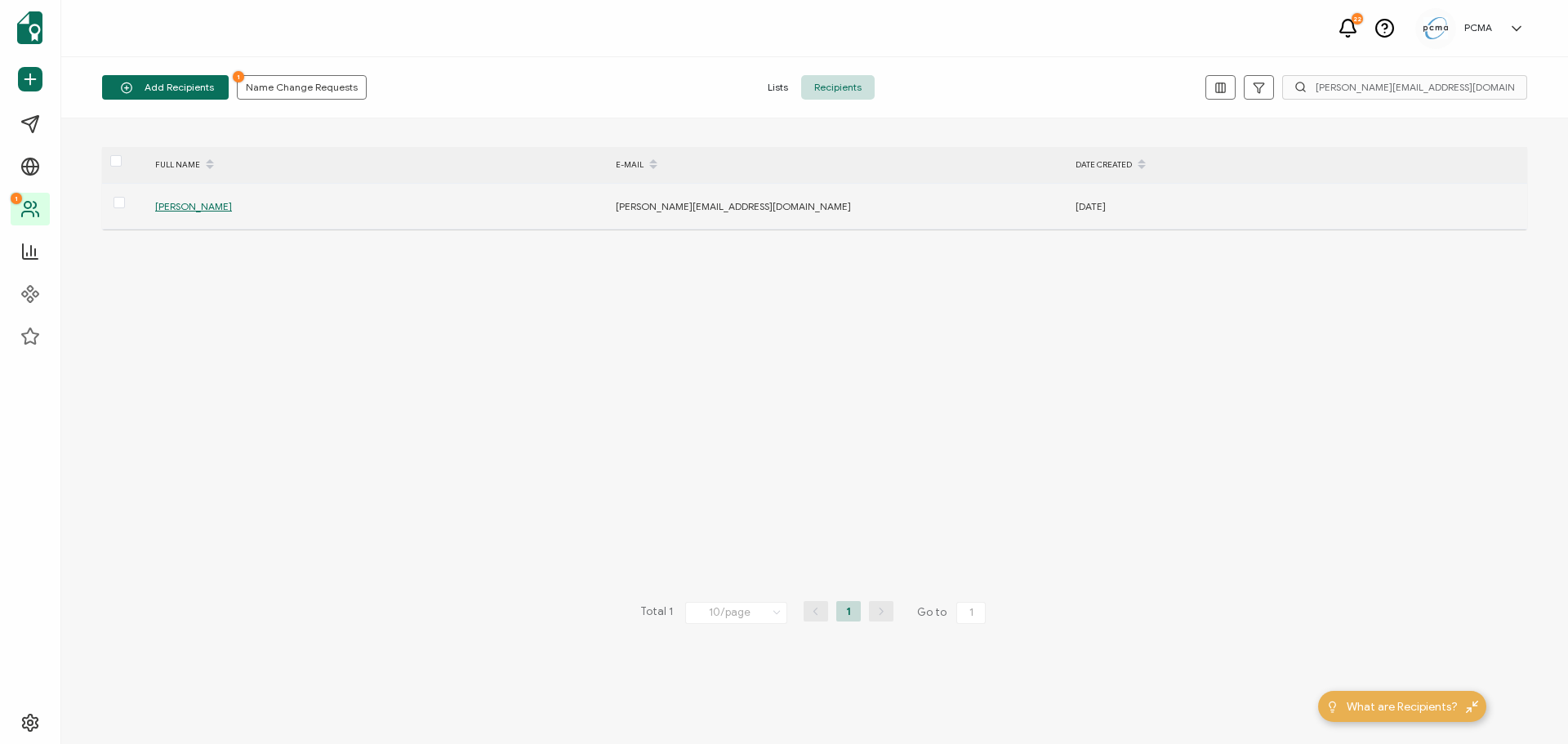 click on "[PERSON_NAME]" at bounding box center (194, 206) 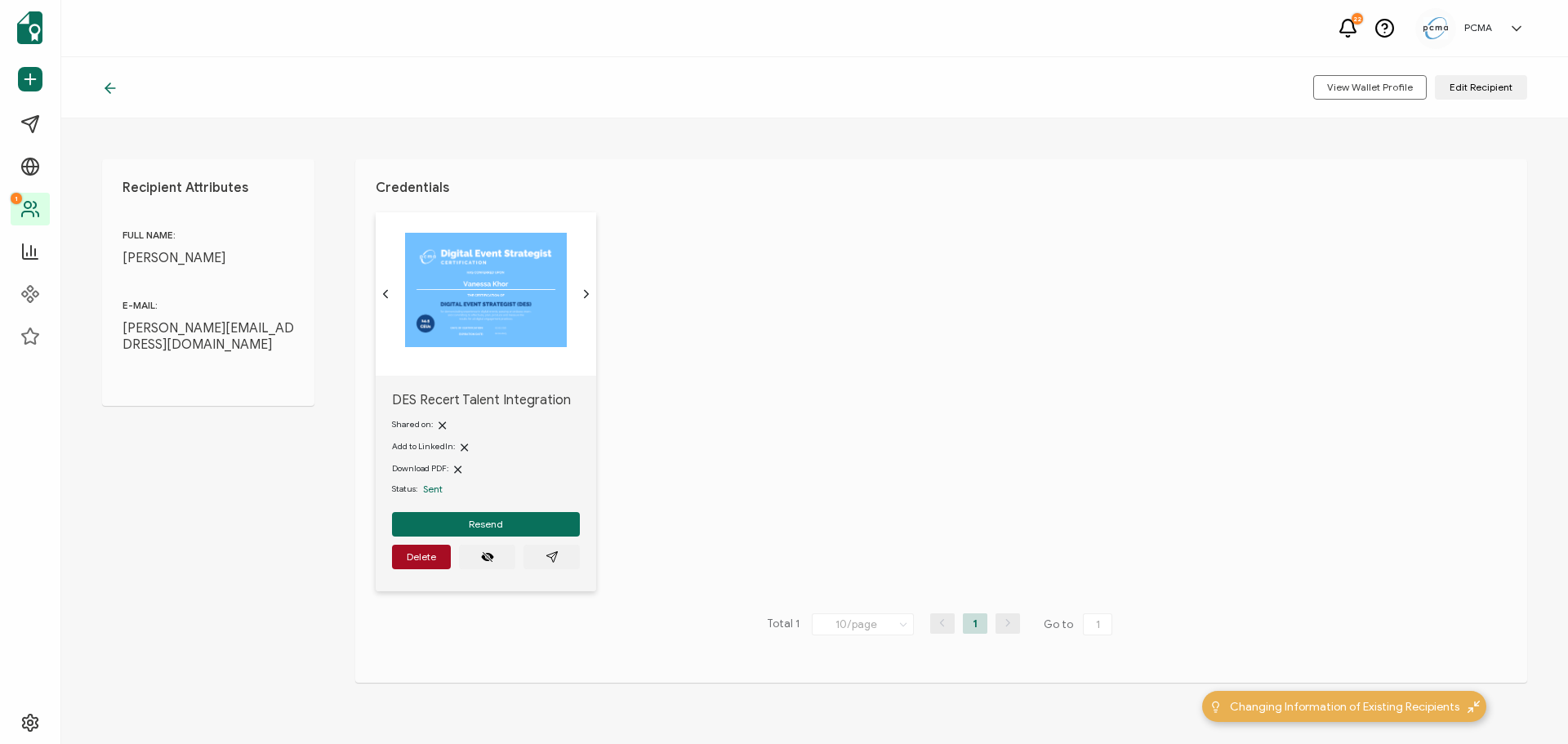 click on "View Wallet Profile
Edit Recipient" at bounding box center (814, 87) 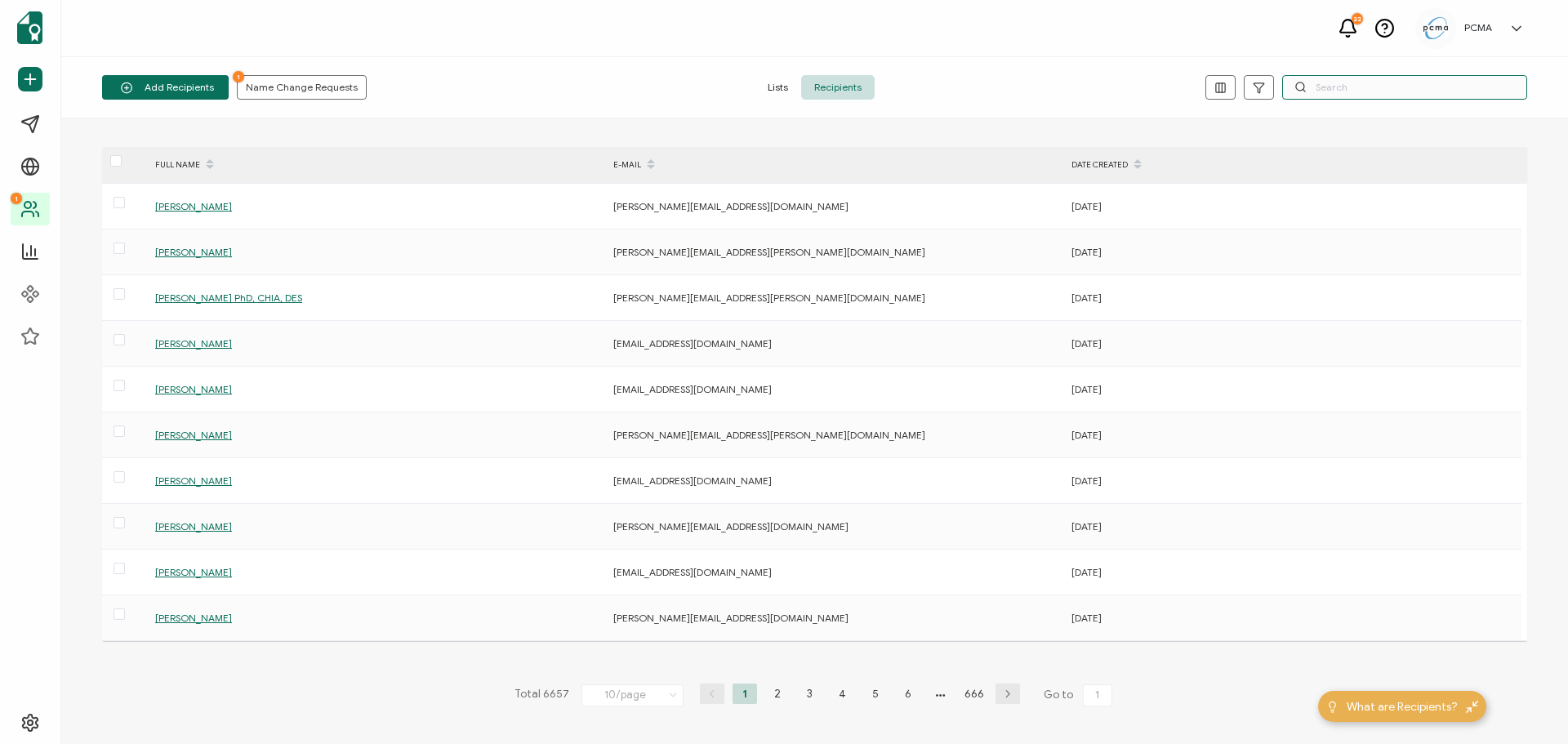 click at bounding box center (1405, 87) 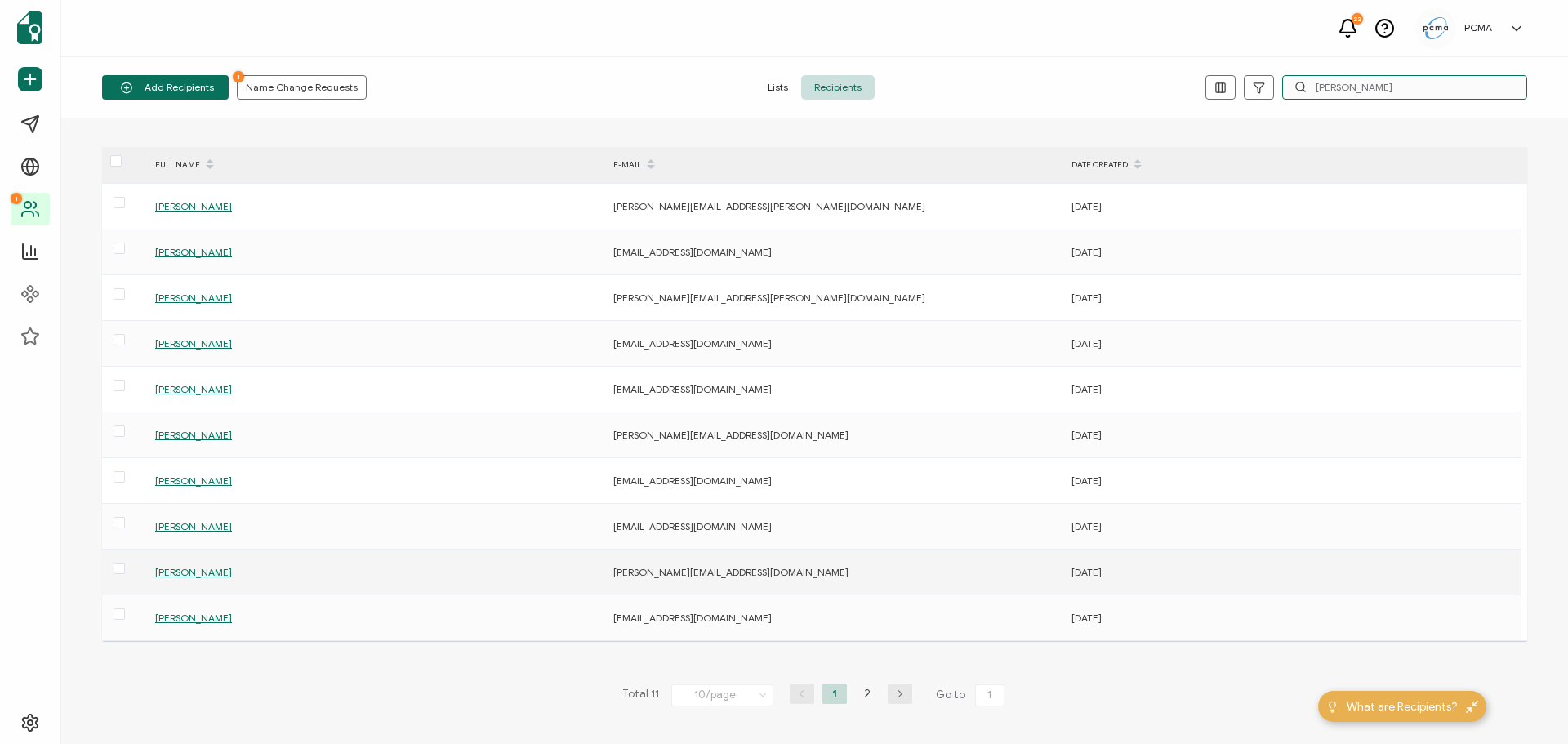 type on "[PERSON_NAME]" 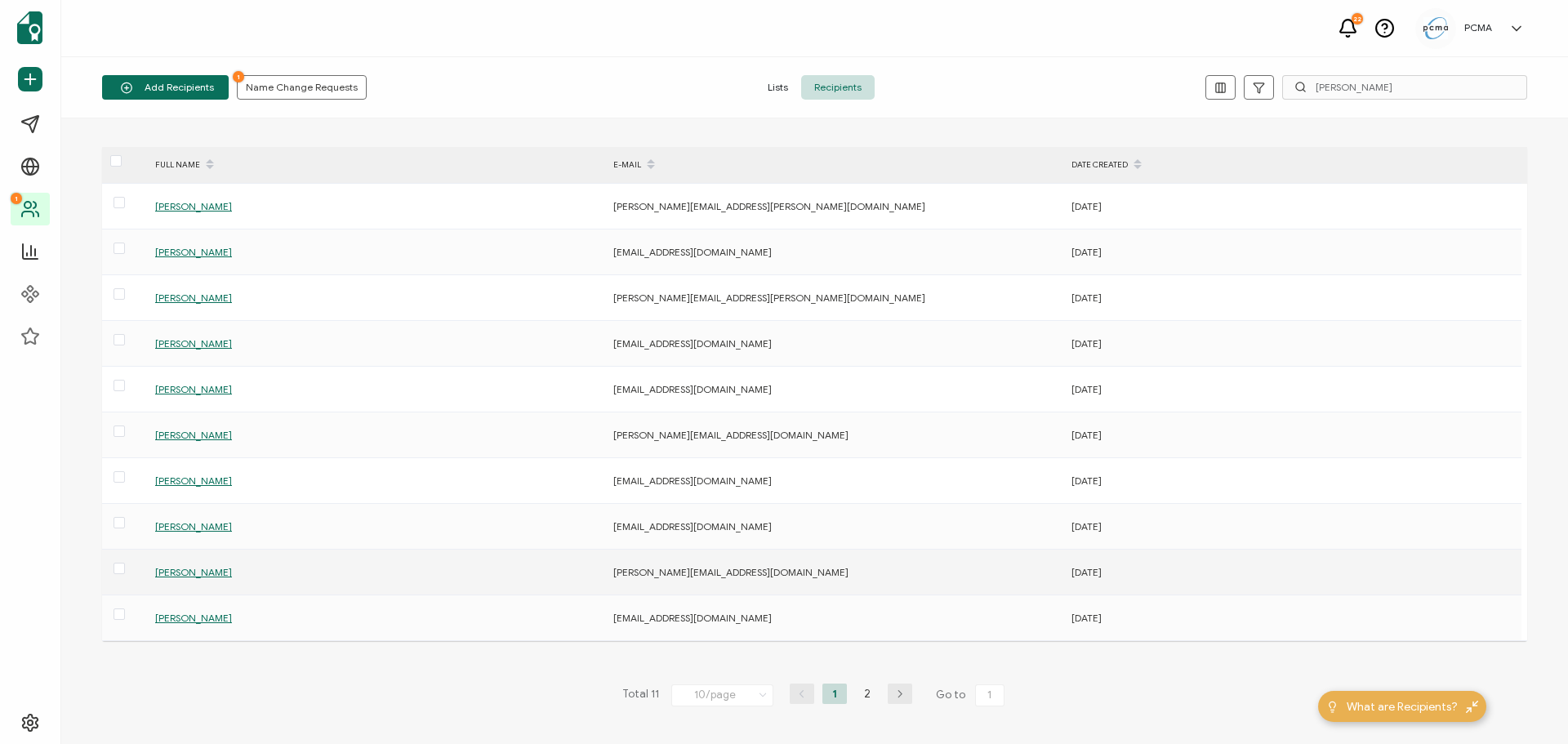 click on "[PERSON_NAME]" at bounding box center (194, 572) 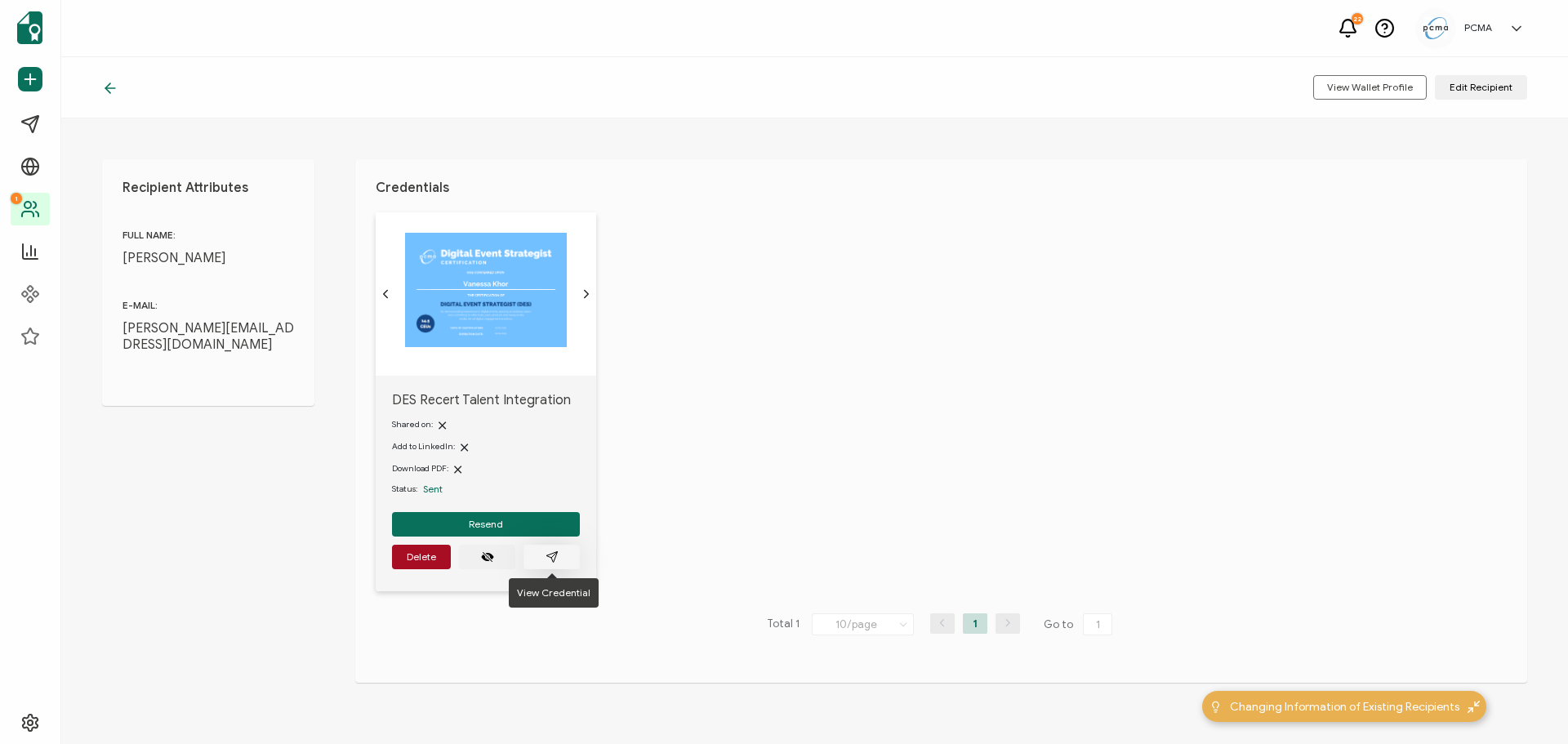 click at bounding box center [551, 557] 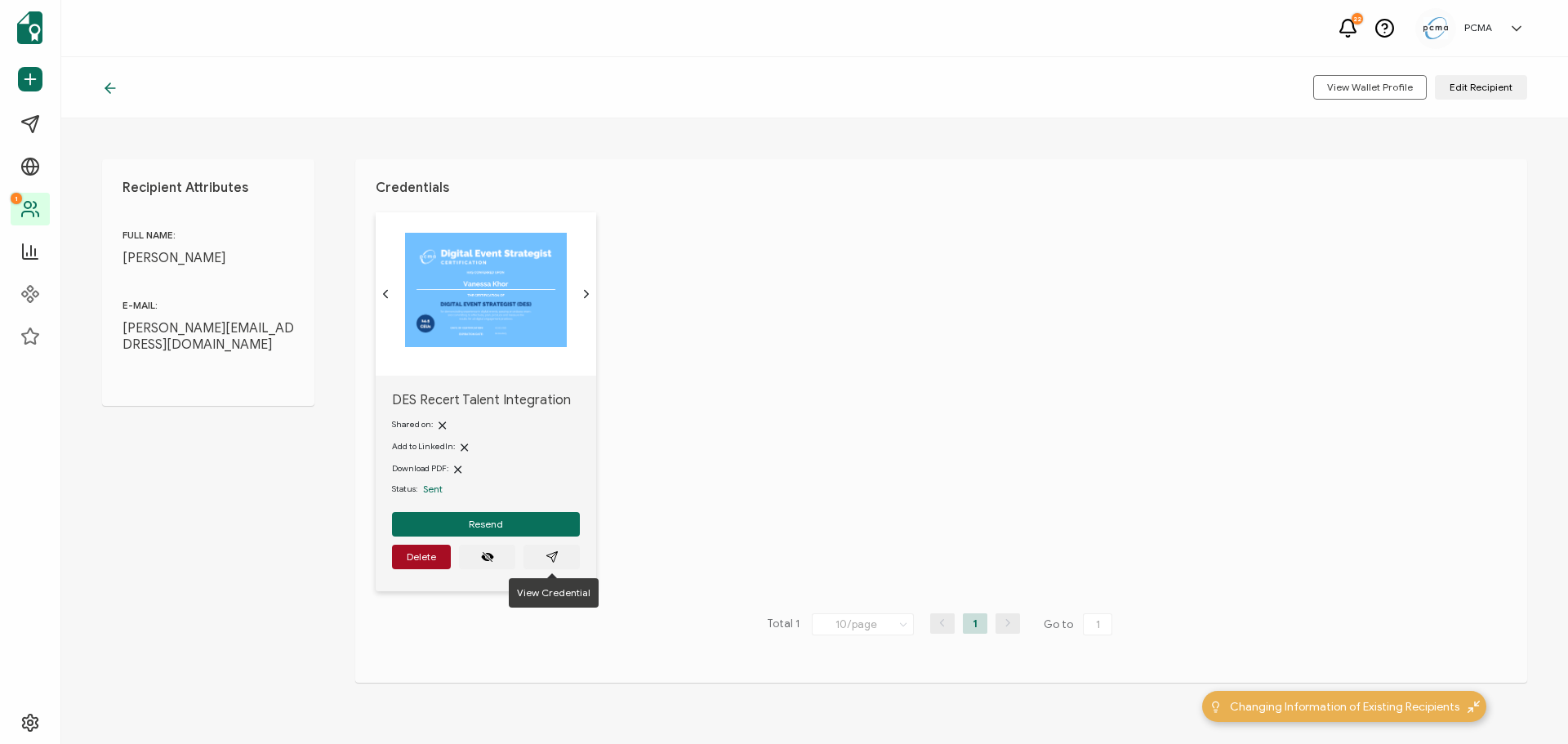 click 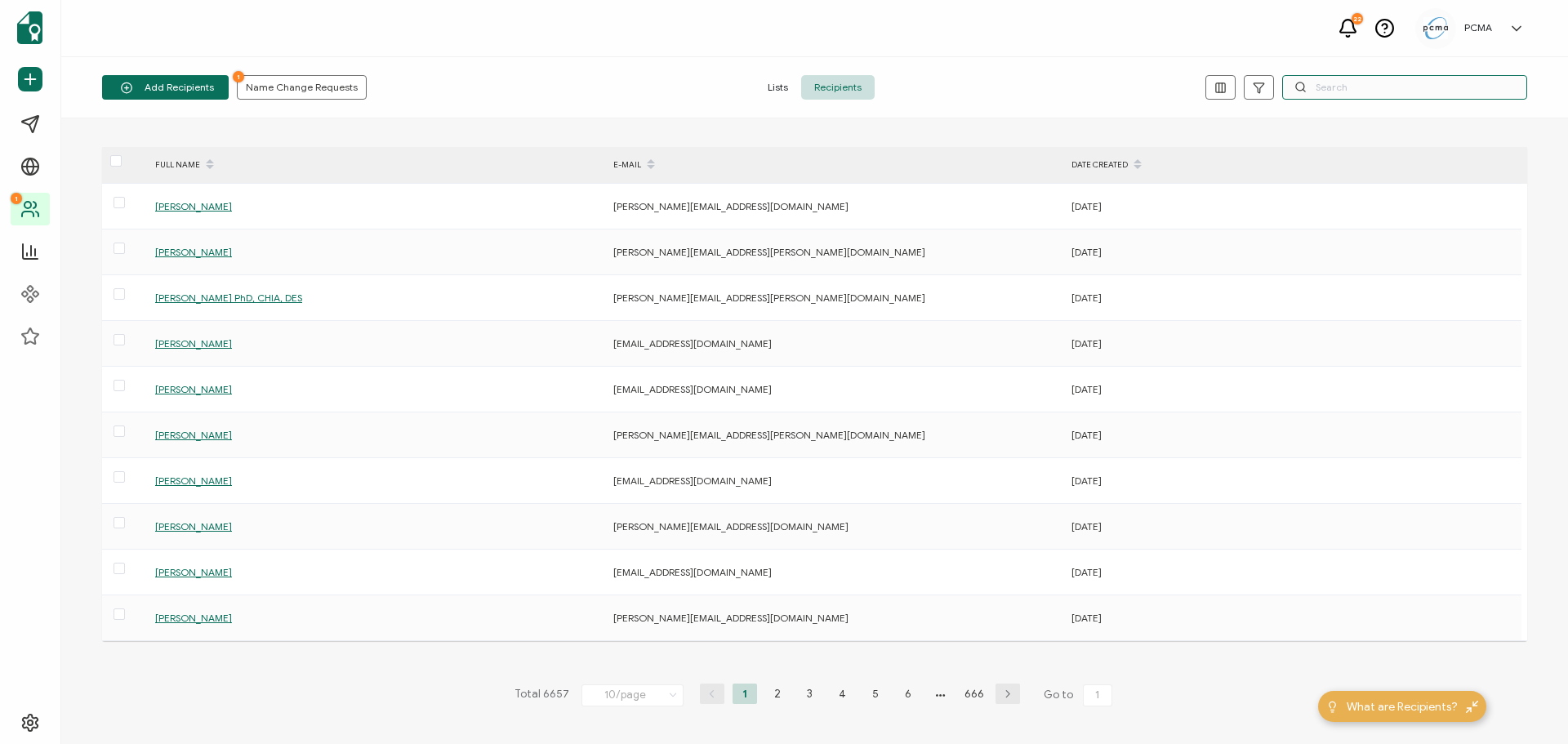 click at bounding box center [1405, 87] 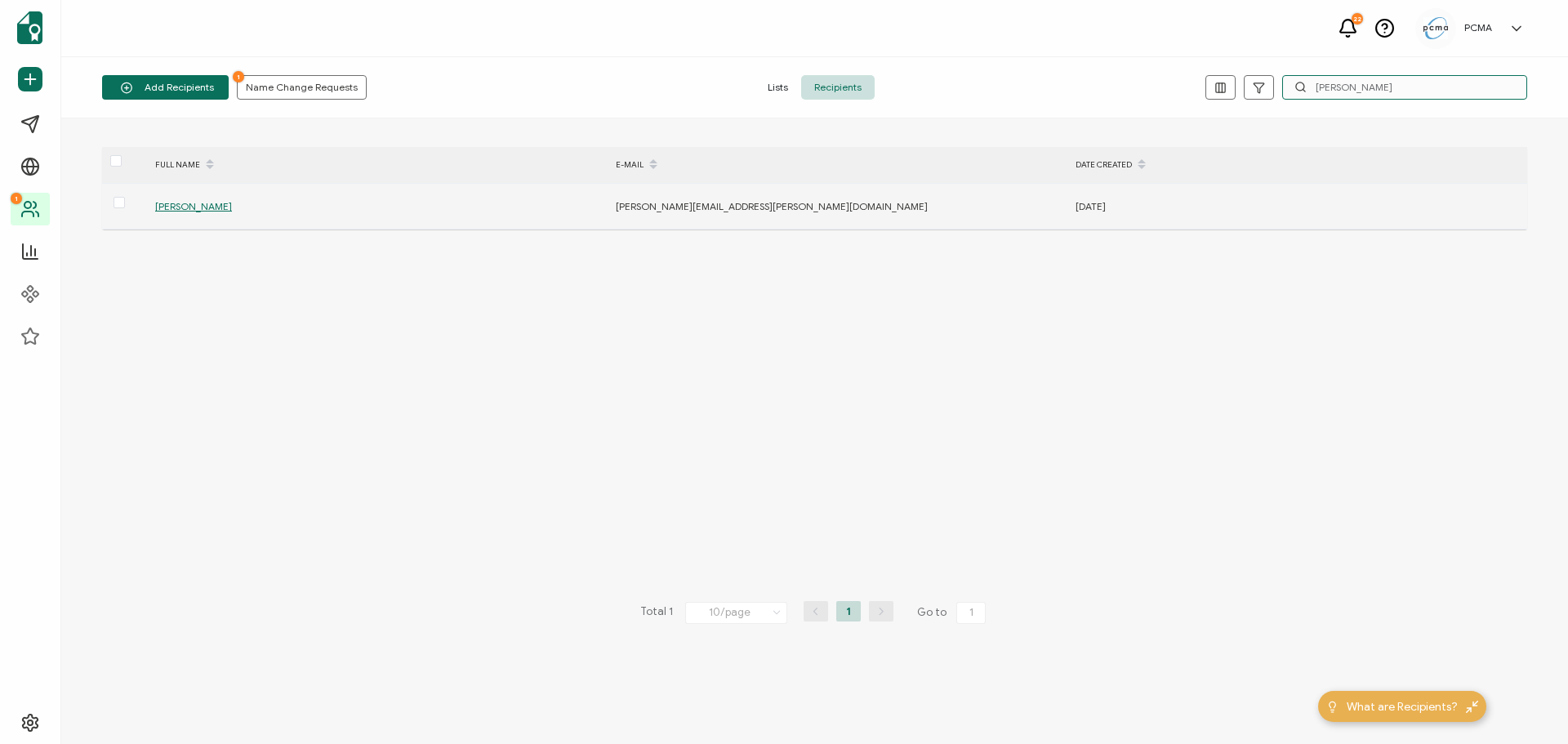 type on "[PERSON_NAME]" 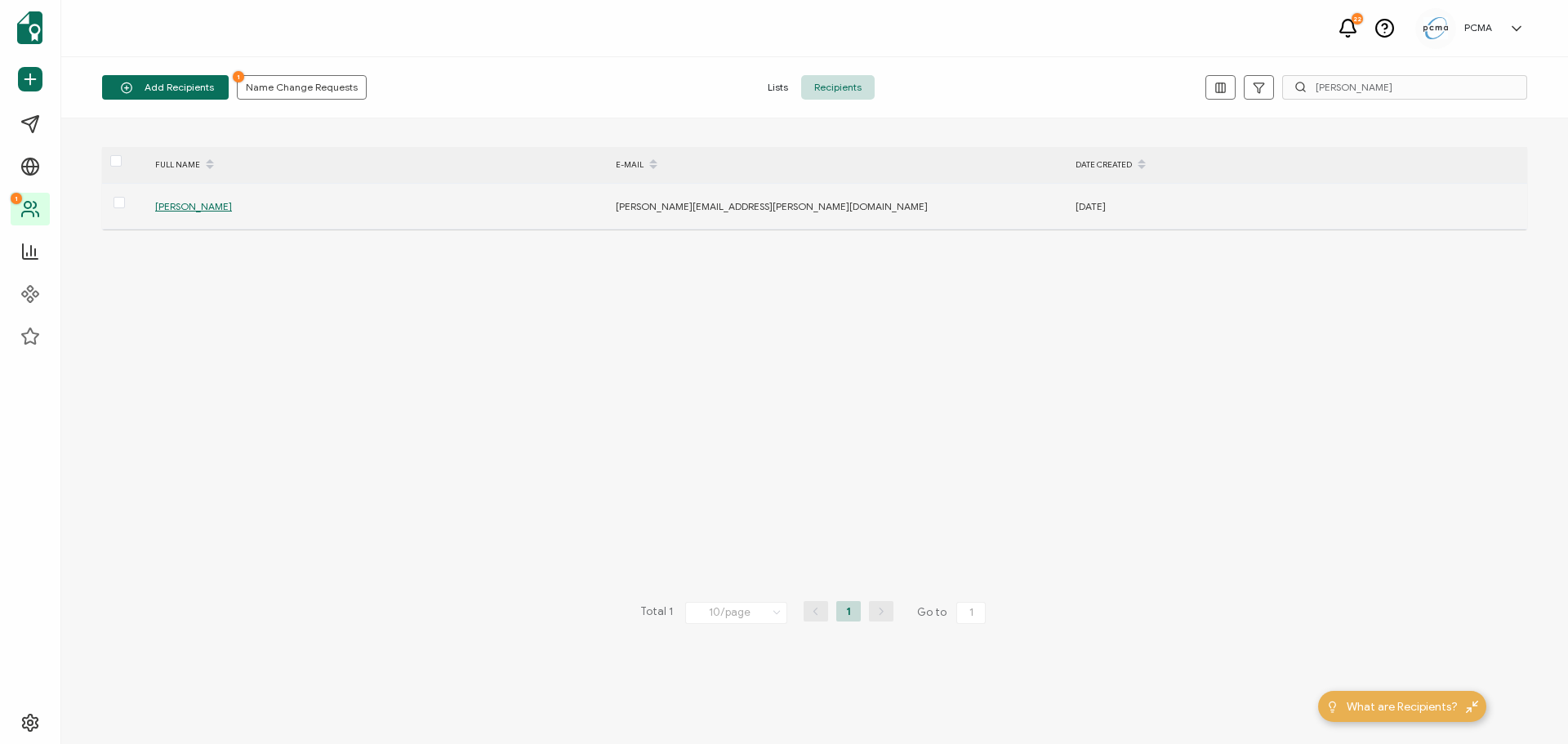click on "[PERSON_NAME]" at bounding box center [194, 206] 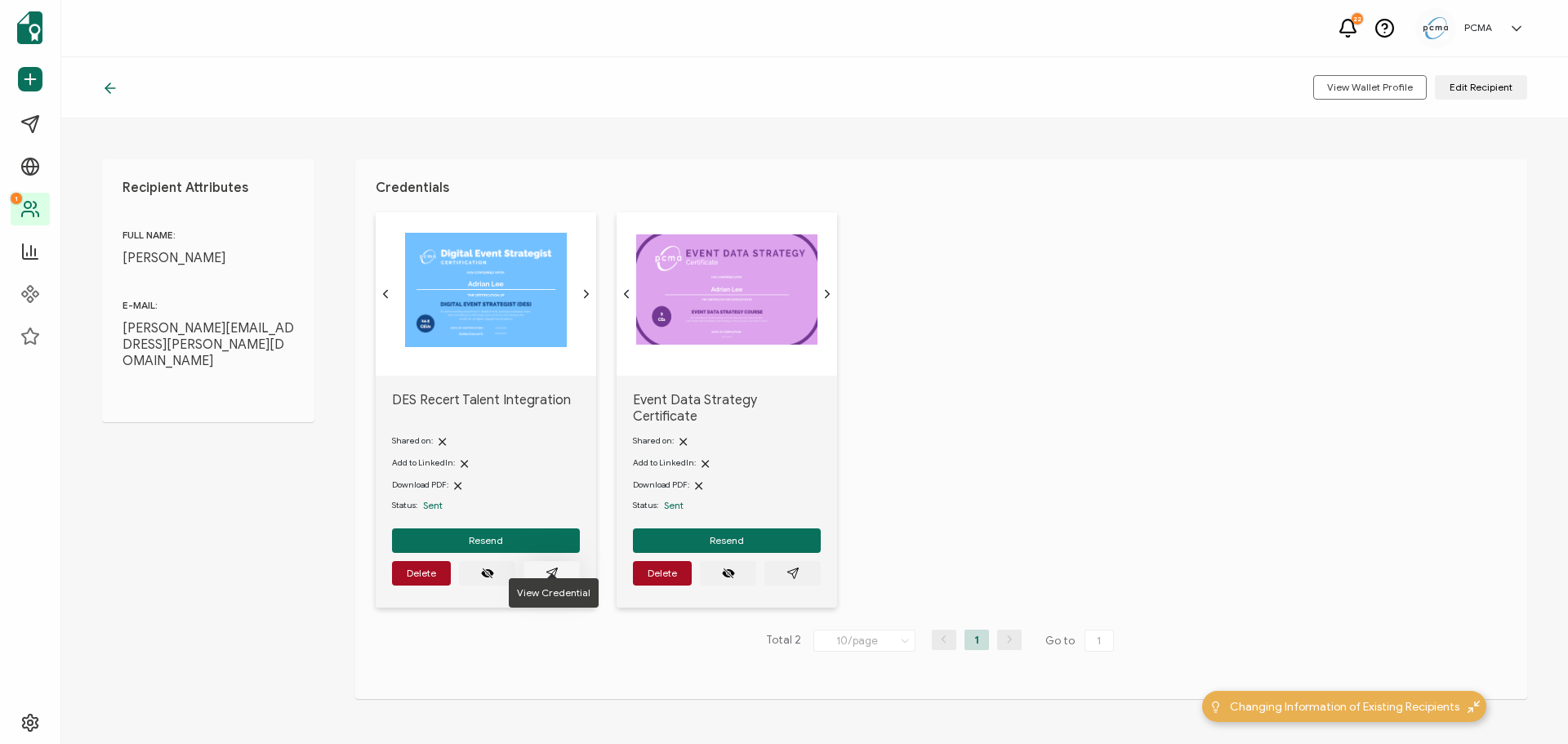 click at bounding box center [551, 573] 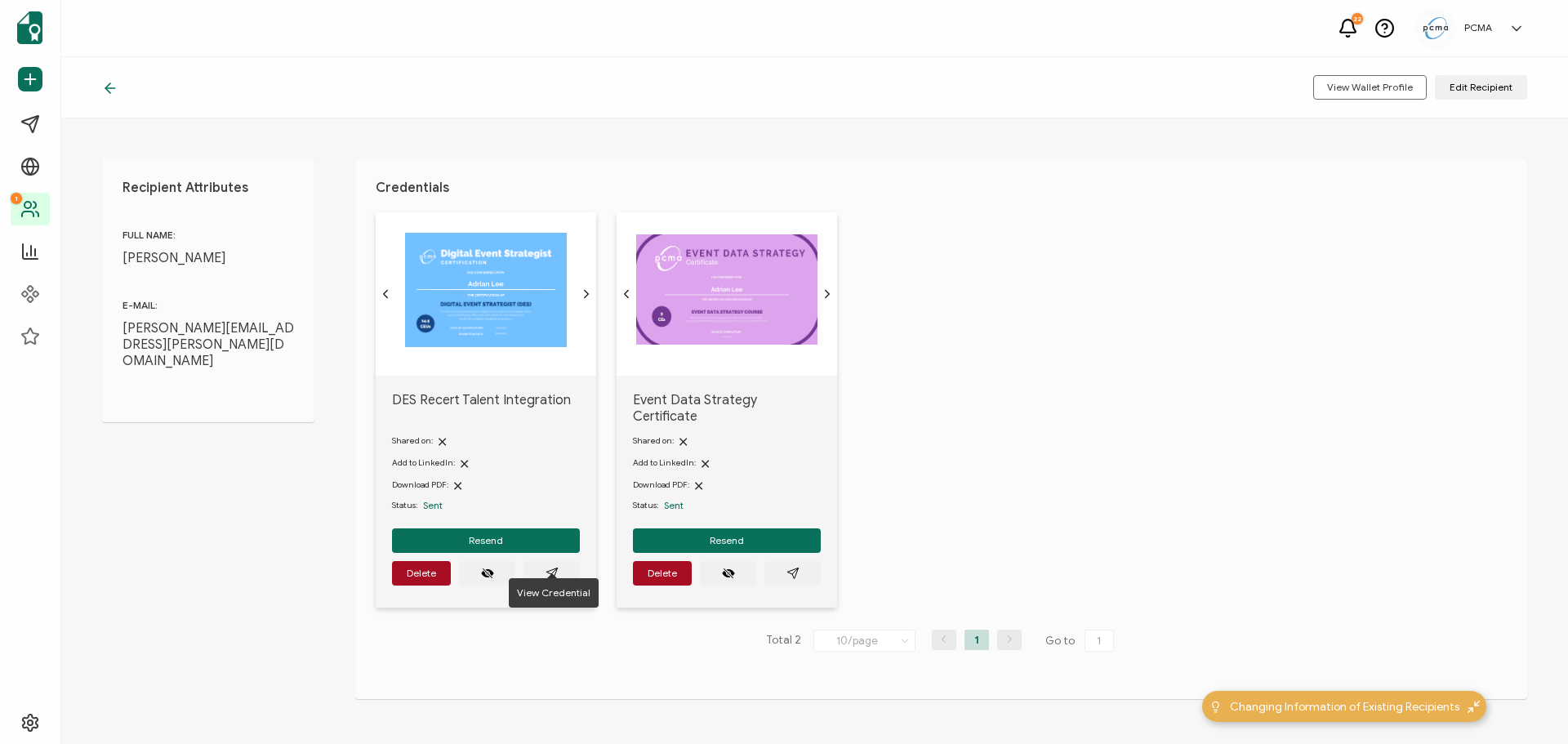 click 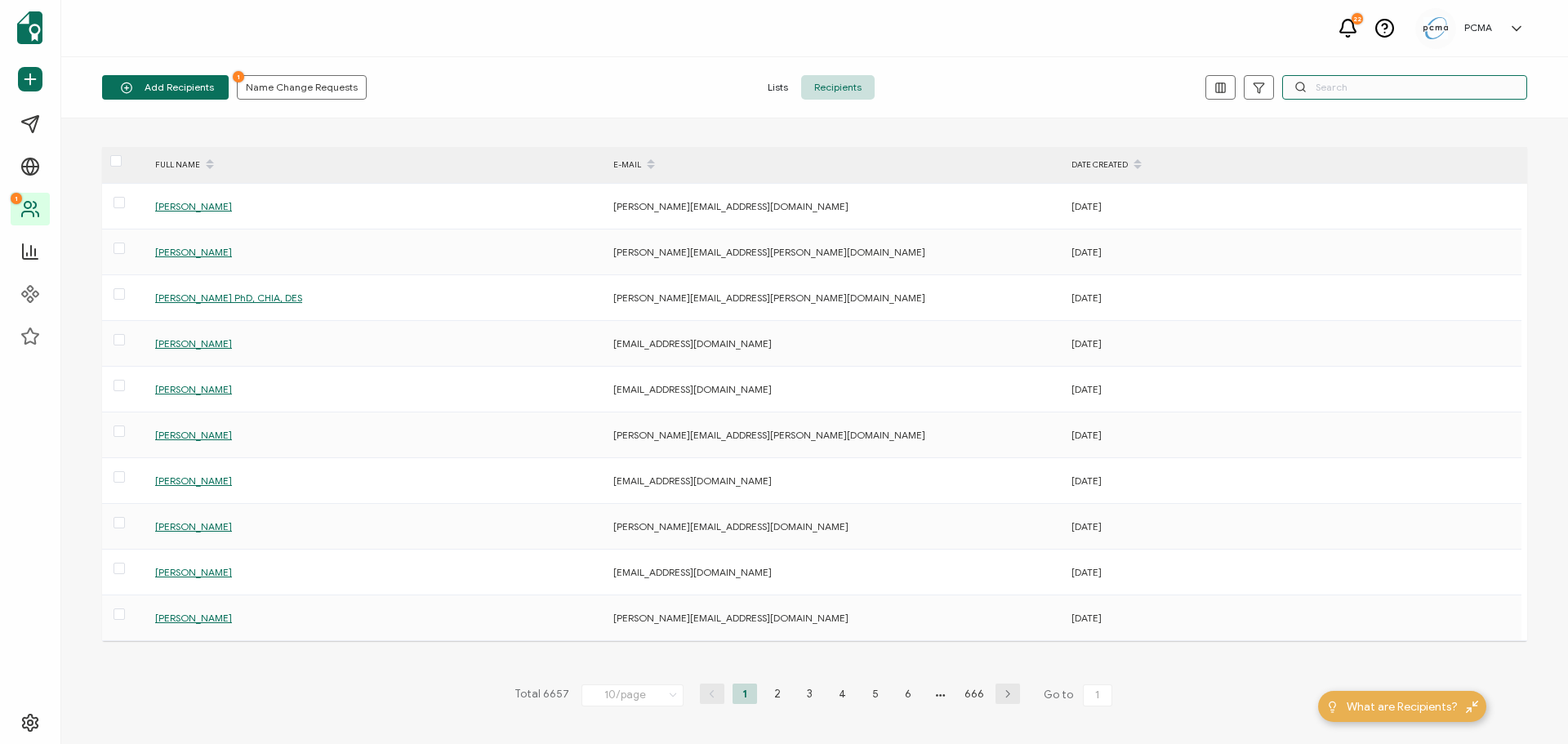 click at bounding box center [1405, 87] 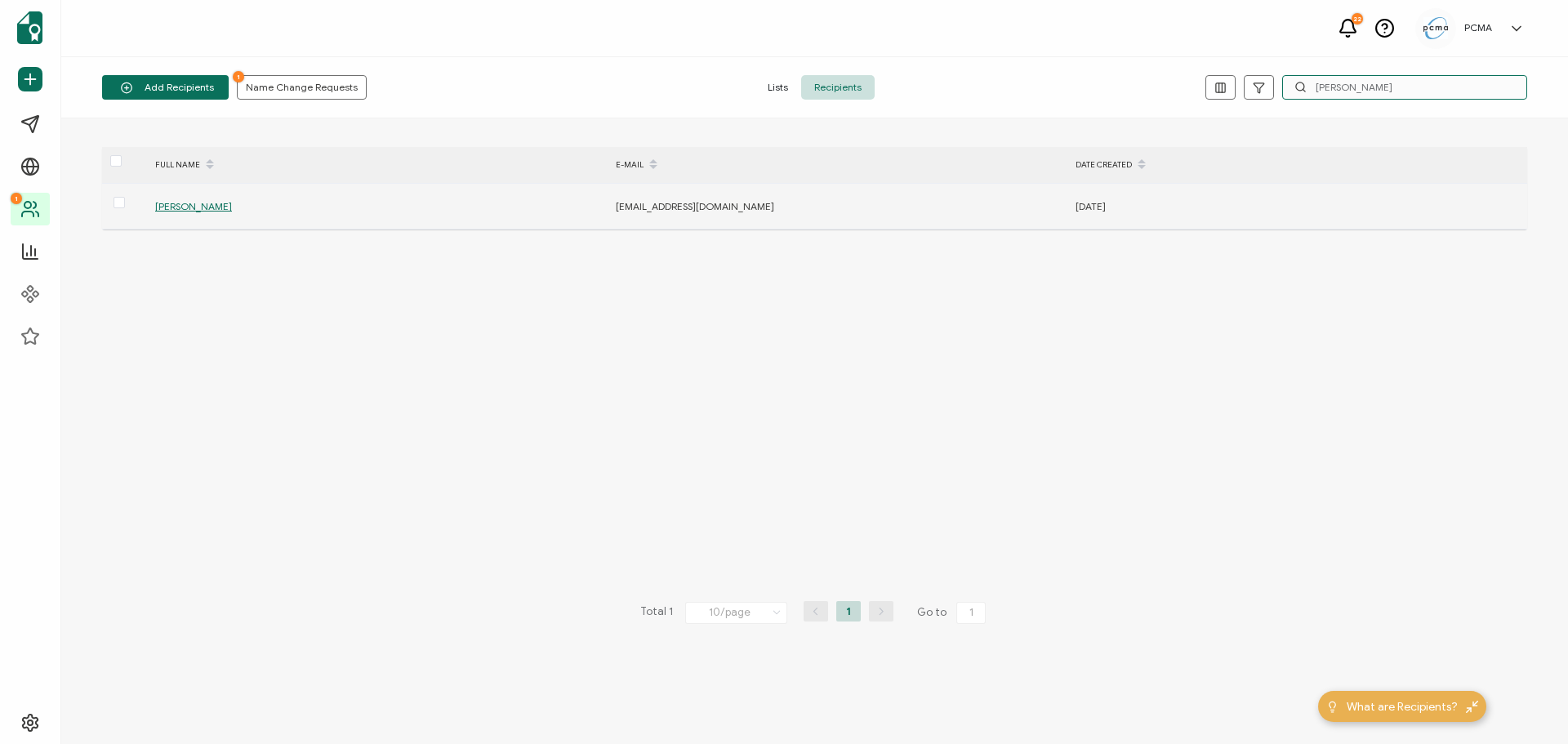 type on "[PERSON_NAME]" 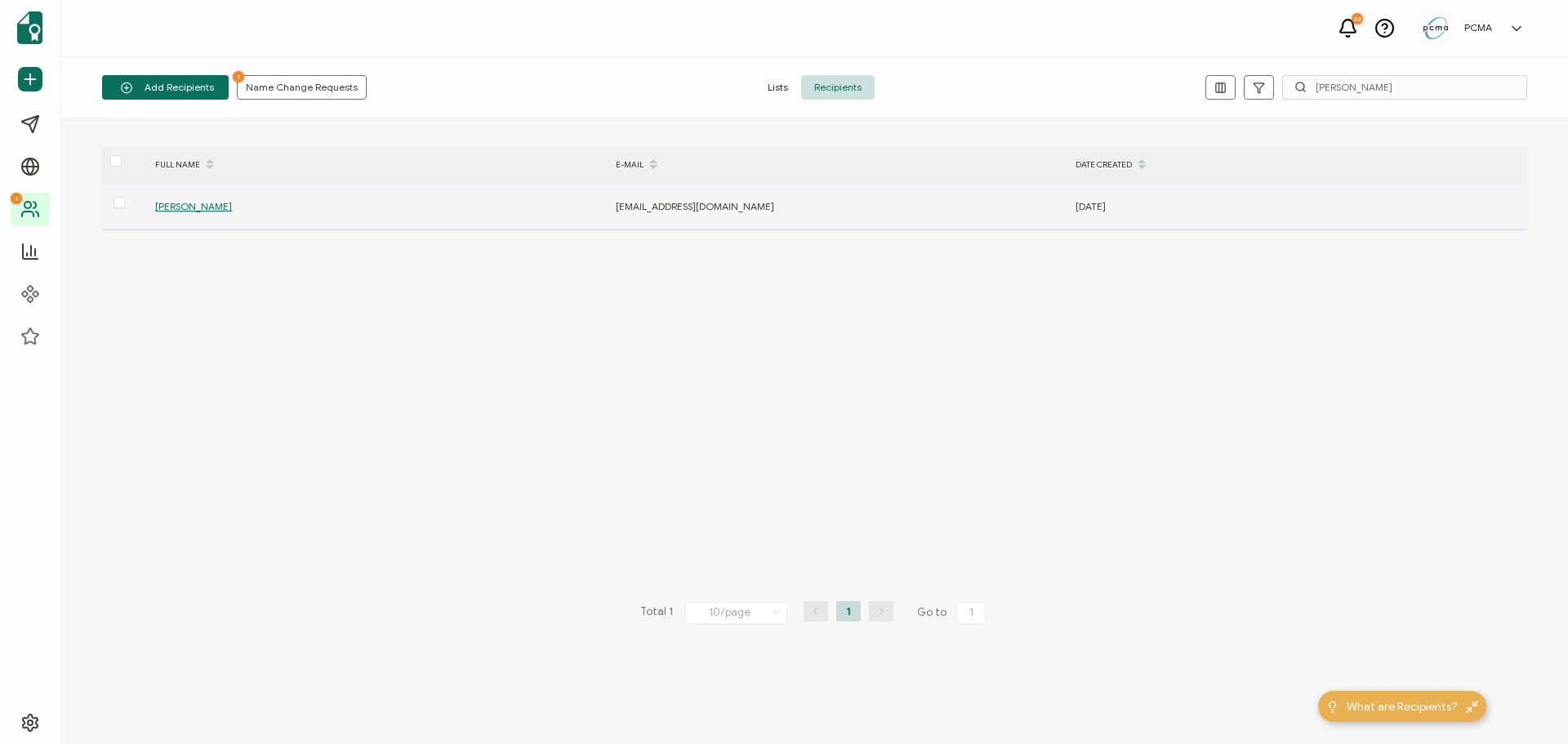 click on "[PERSON_NAME]" at bounding box center [194, 206] 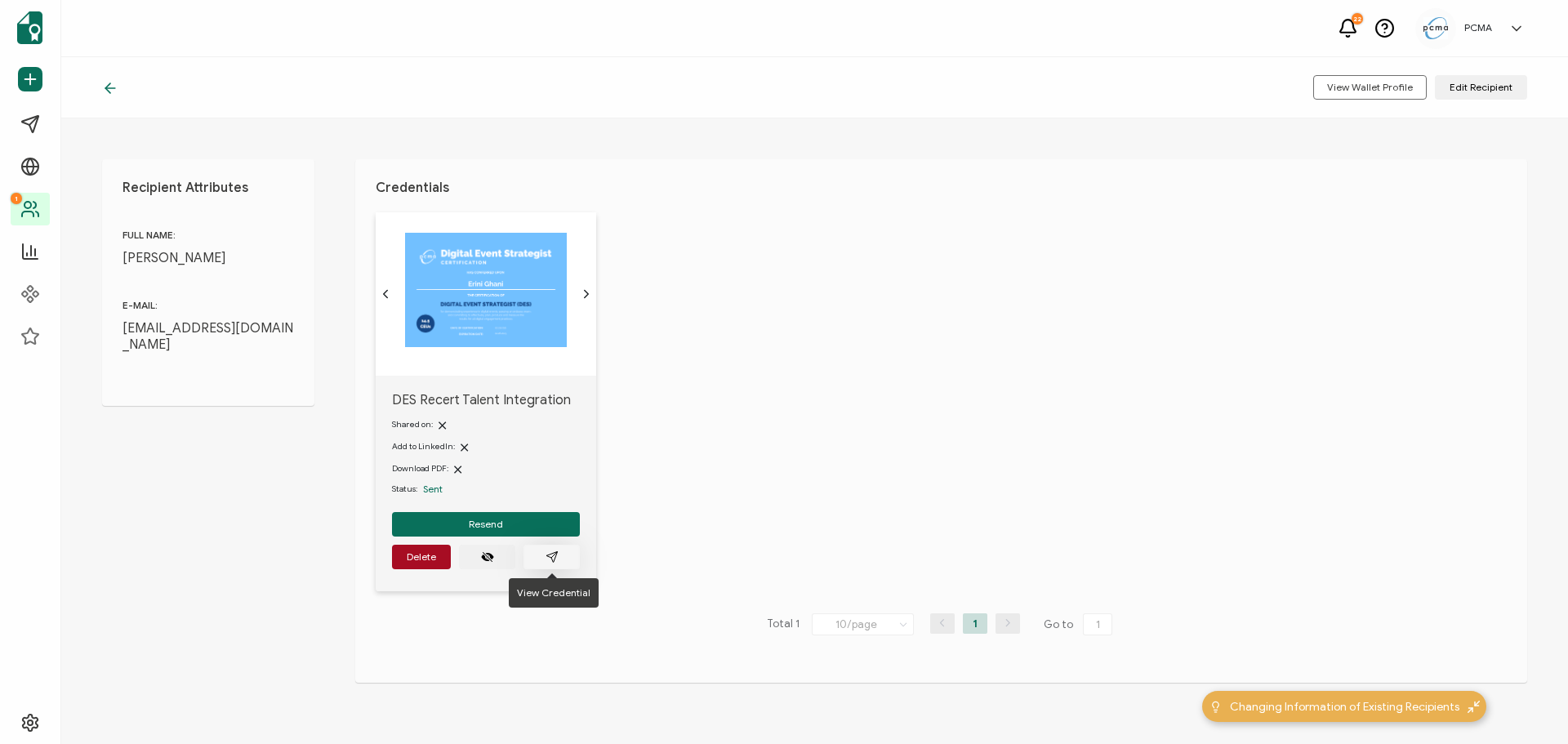 click at bounding box center [551, 557] 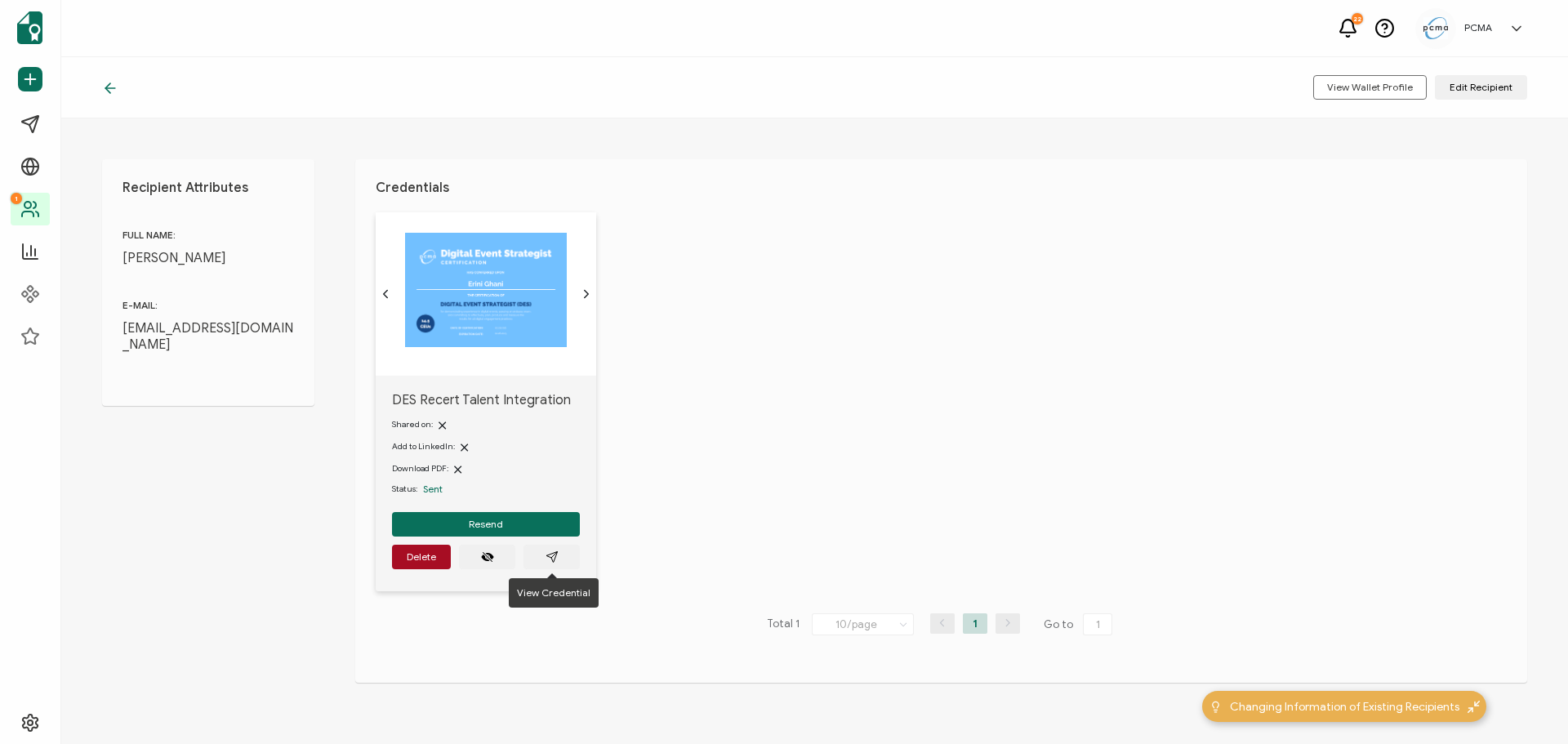 click 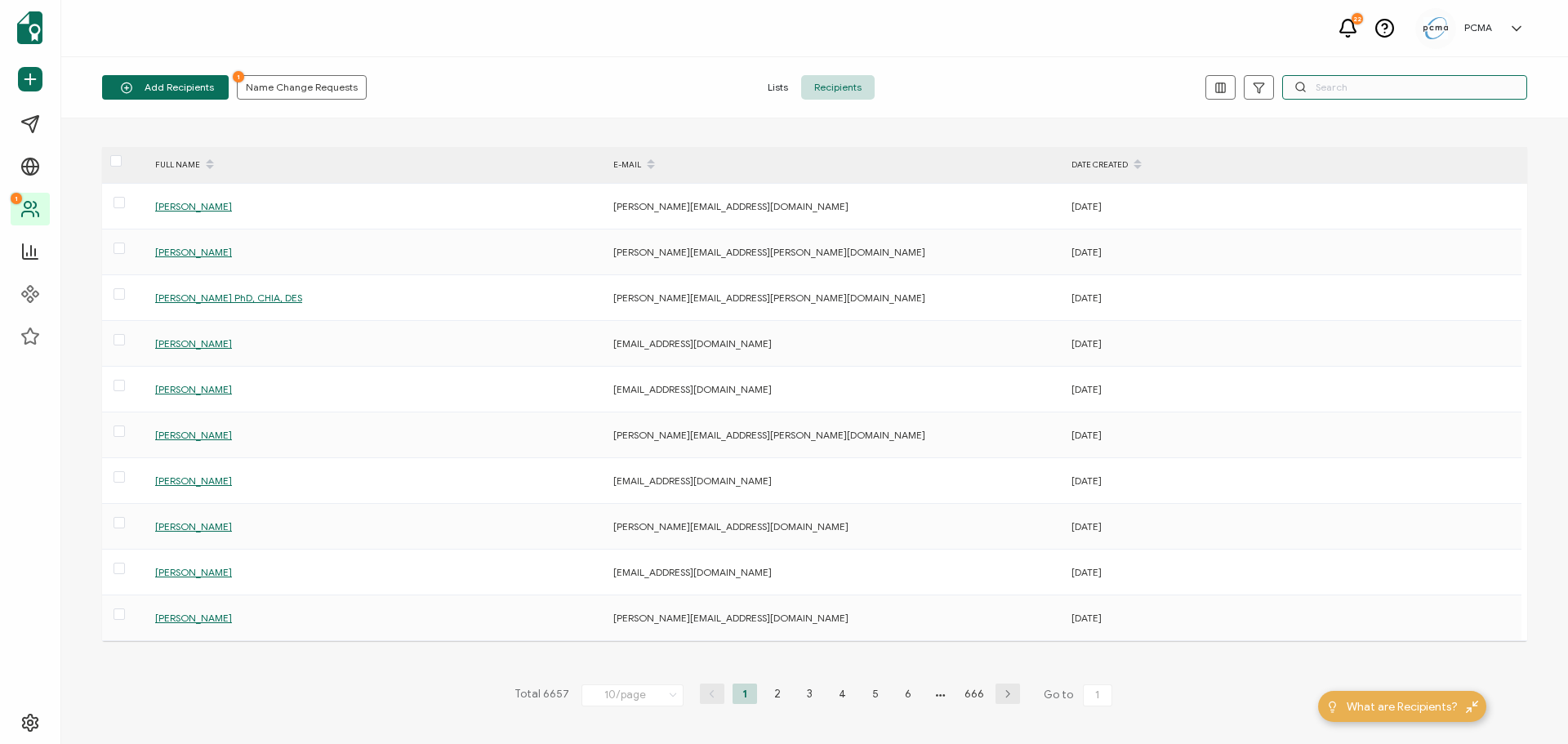 click at bounding box center (1405, 87) 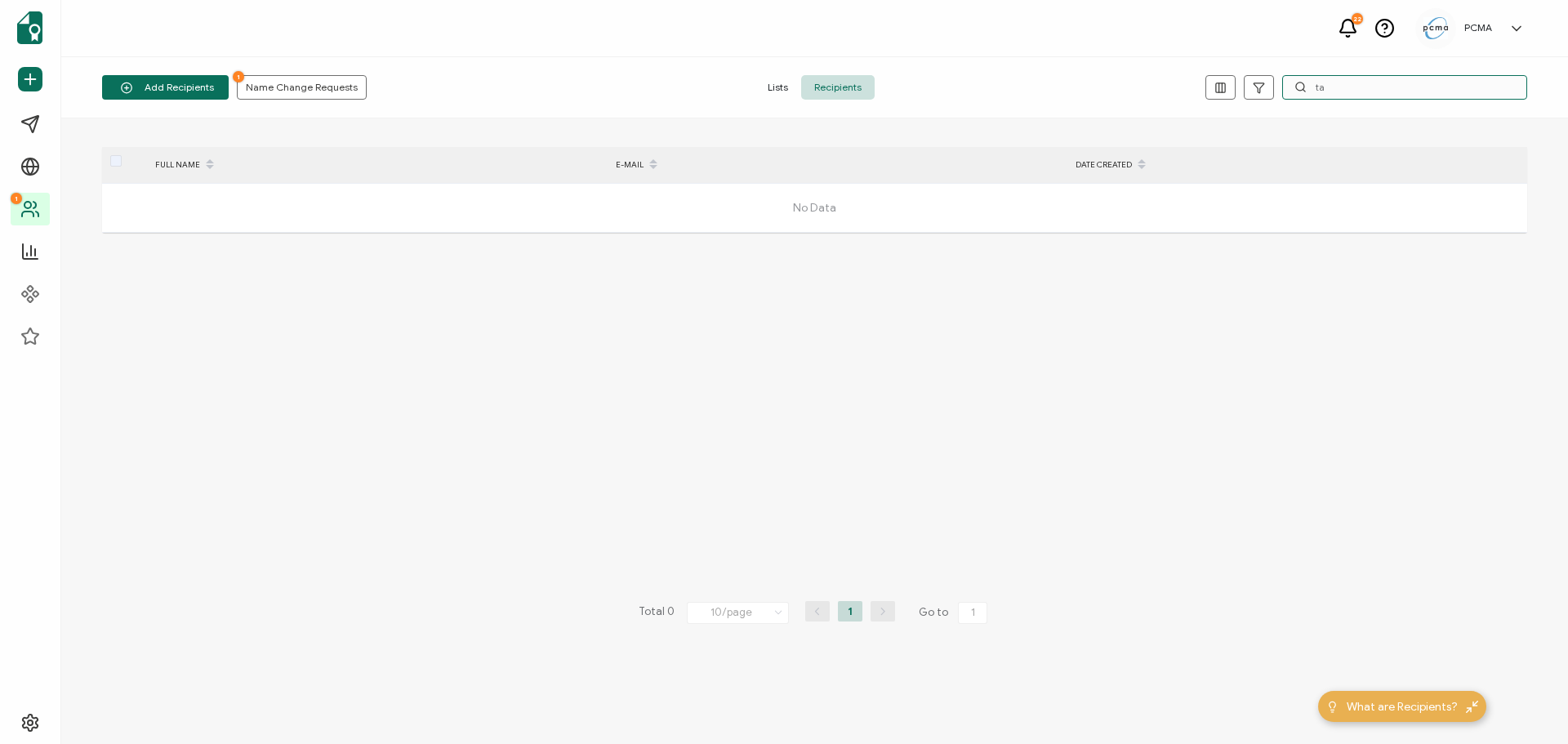type on "t" 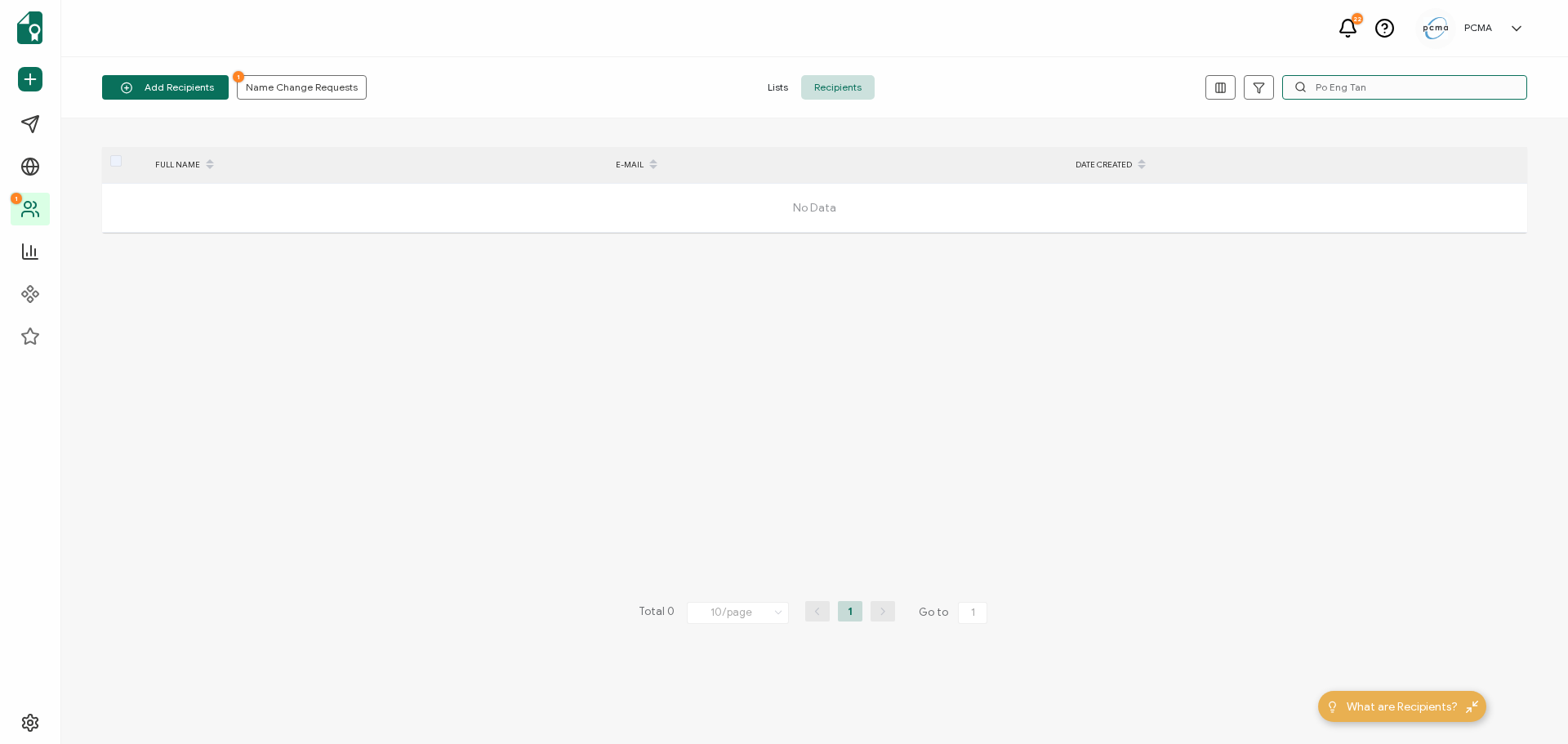 click on "Po Eng Tan" at bounding box center (1405, 87) 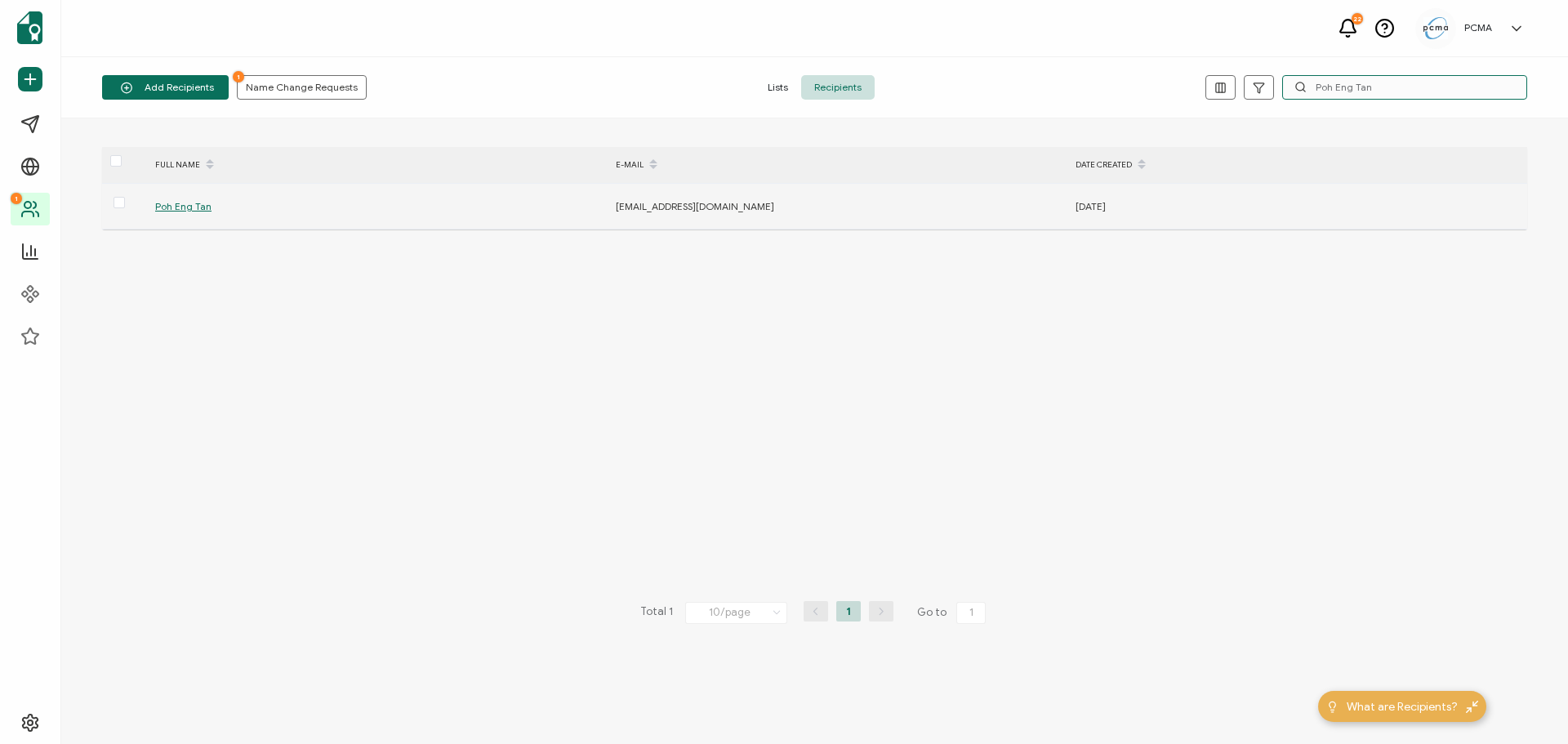 type on "Poh Eng Tan" 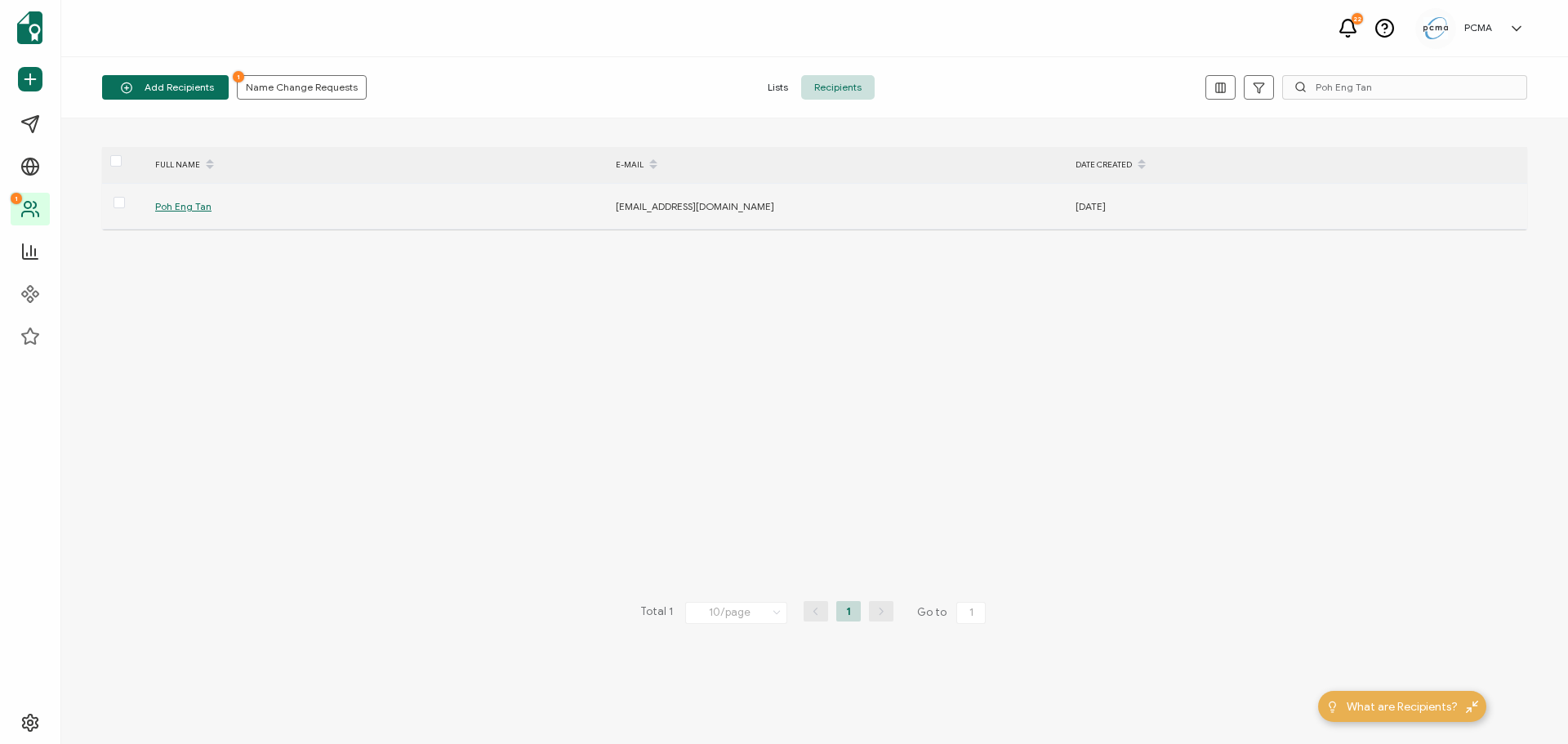 drag, startPoint x: 773, startPoint y: 207, endPoint x: 595, endPoint y: 203, distance: 178.04494 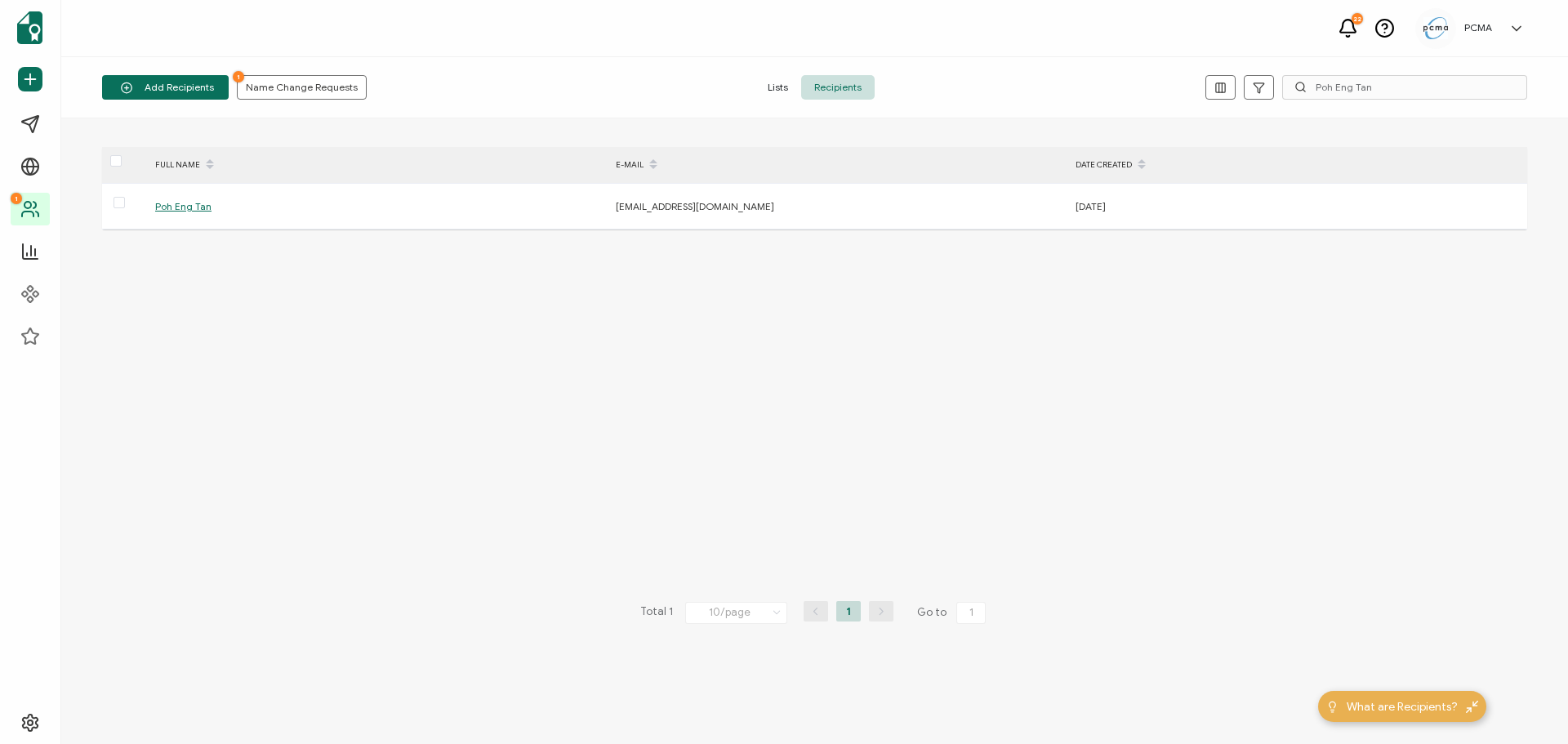 copy on "[EMAIL_ADDRESS][DOMAIN_NAME]" 